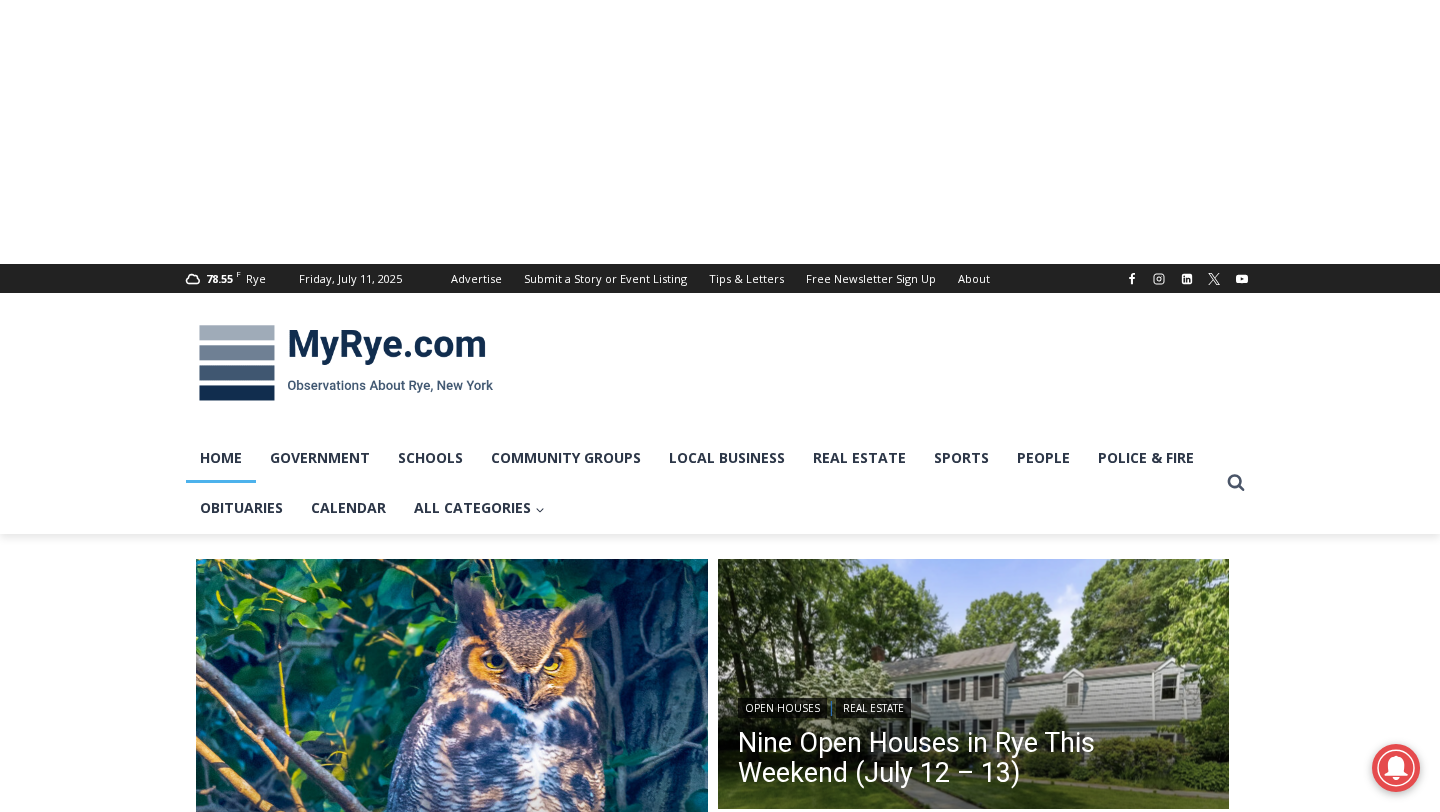 scroll, scrollTop: 0, scrollLeft: 0, axis: both 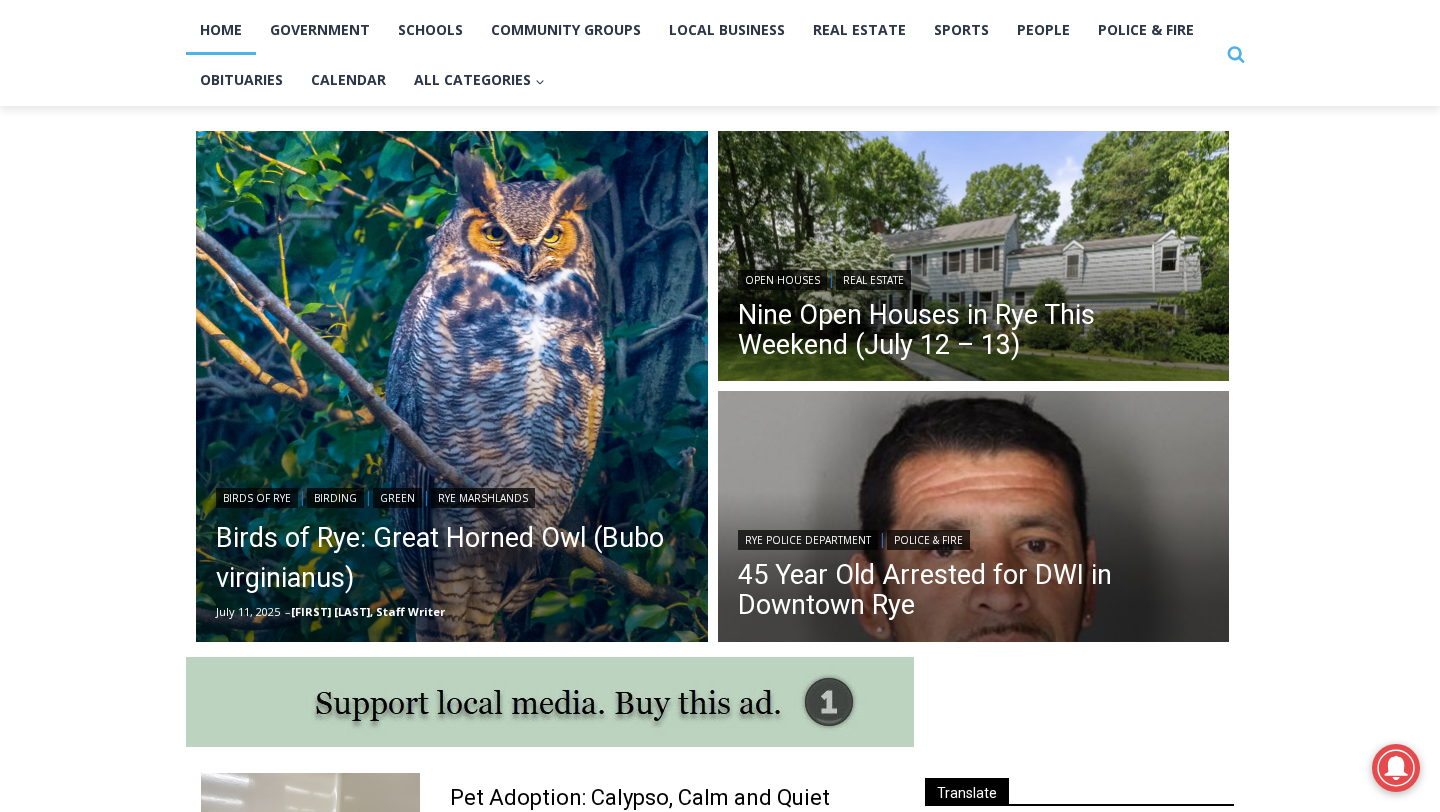 click on "Search" 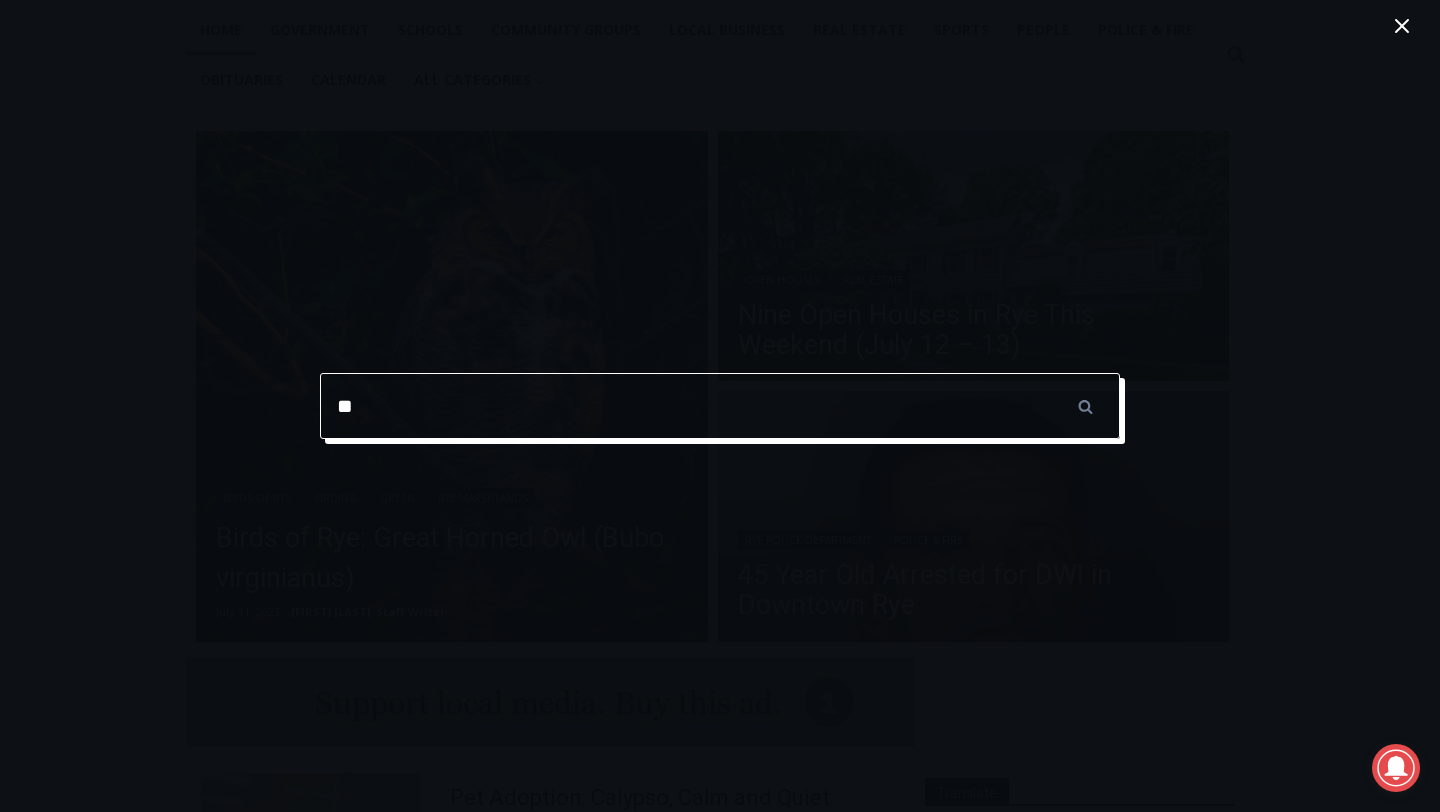 type on "**********" 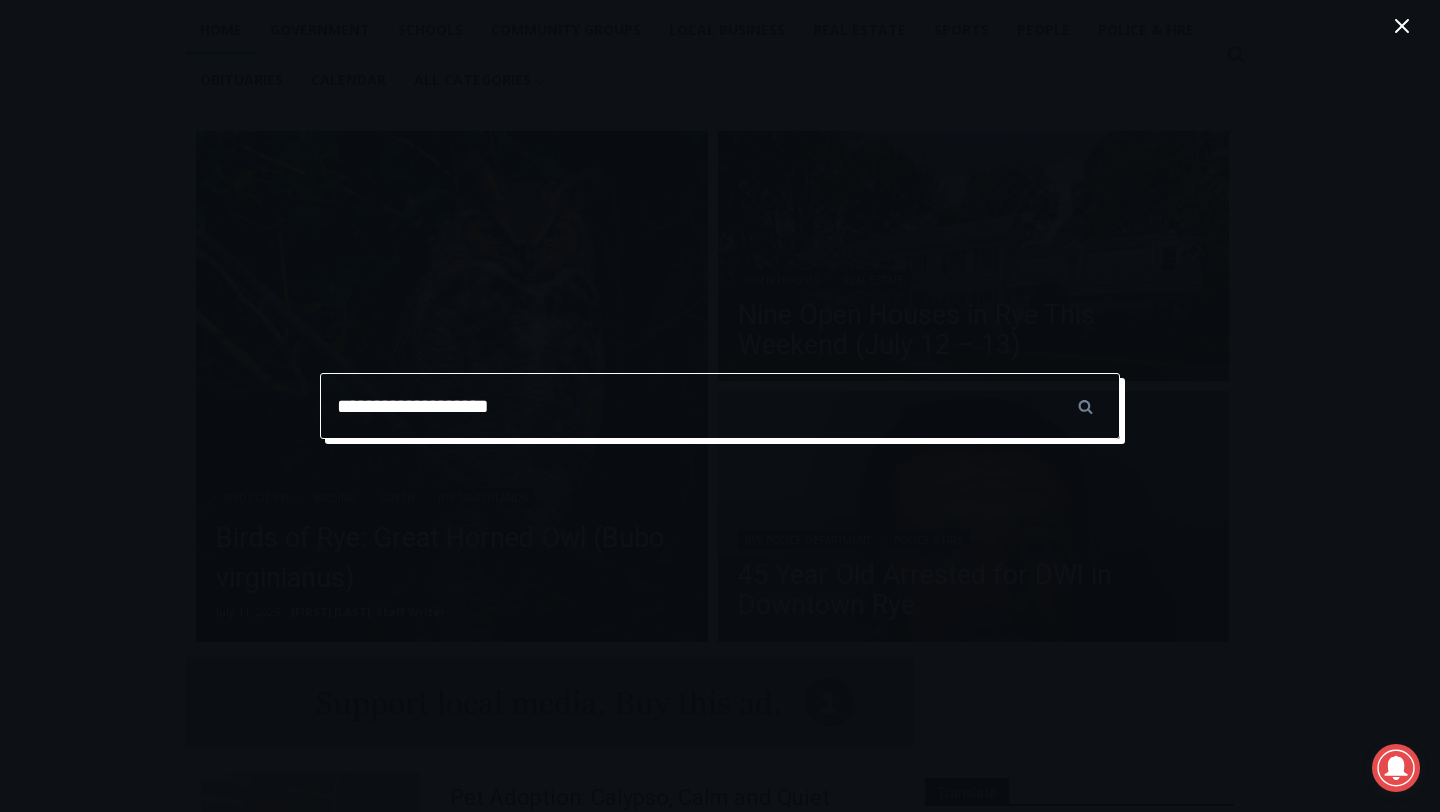 click on "******" at bounding box center (1085, 406) 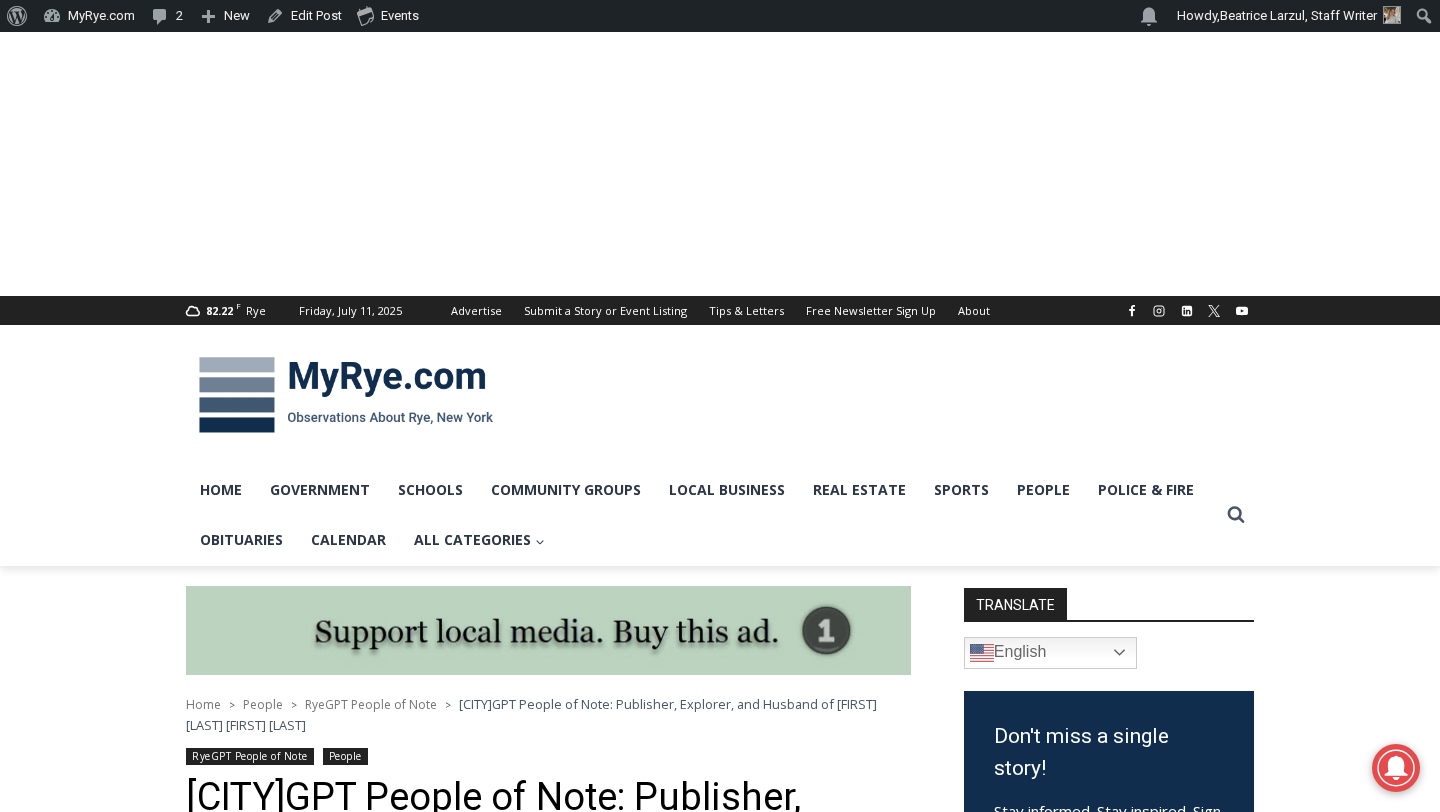 scroll, scrollTop: 2916, scrollLeft: 0, axis: vertical 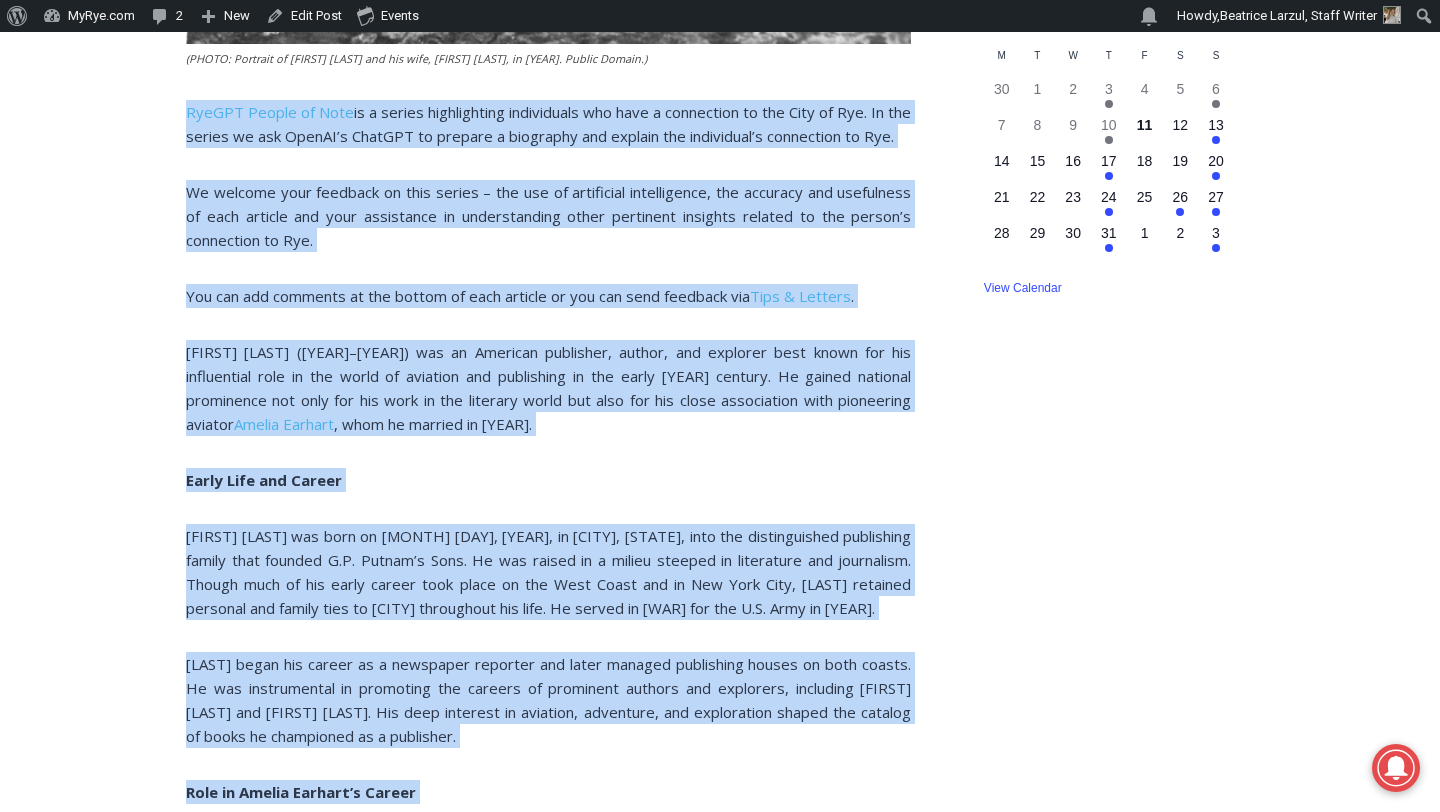 click on "George Palmer Putnam (1887–1950) was an American publisher, author, and explorer best known for his influential role in the world of aviation and publishing in the early 20th century. He gained national prominence not only for his work in the literary world but also for his close association with pioneering aviator" at bounding box center [548, 388] 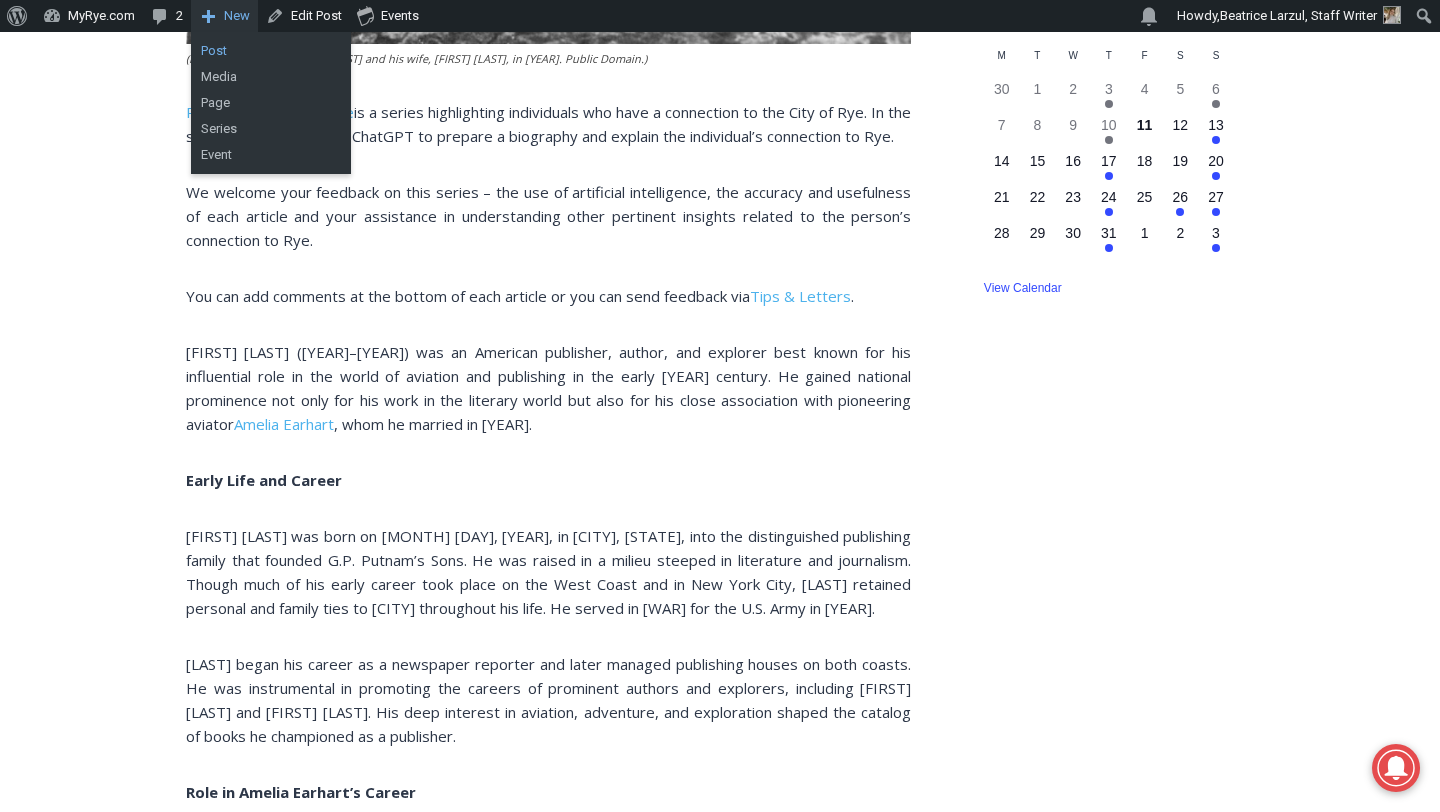 click on "Post" at bounding box center (271, 51) 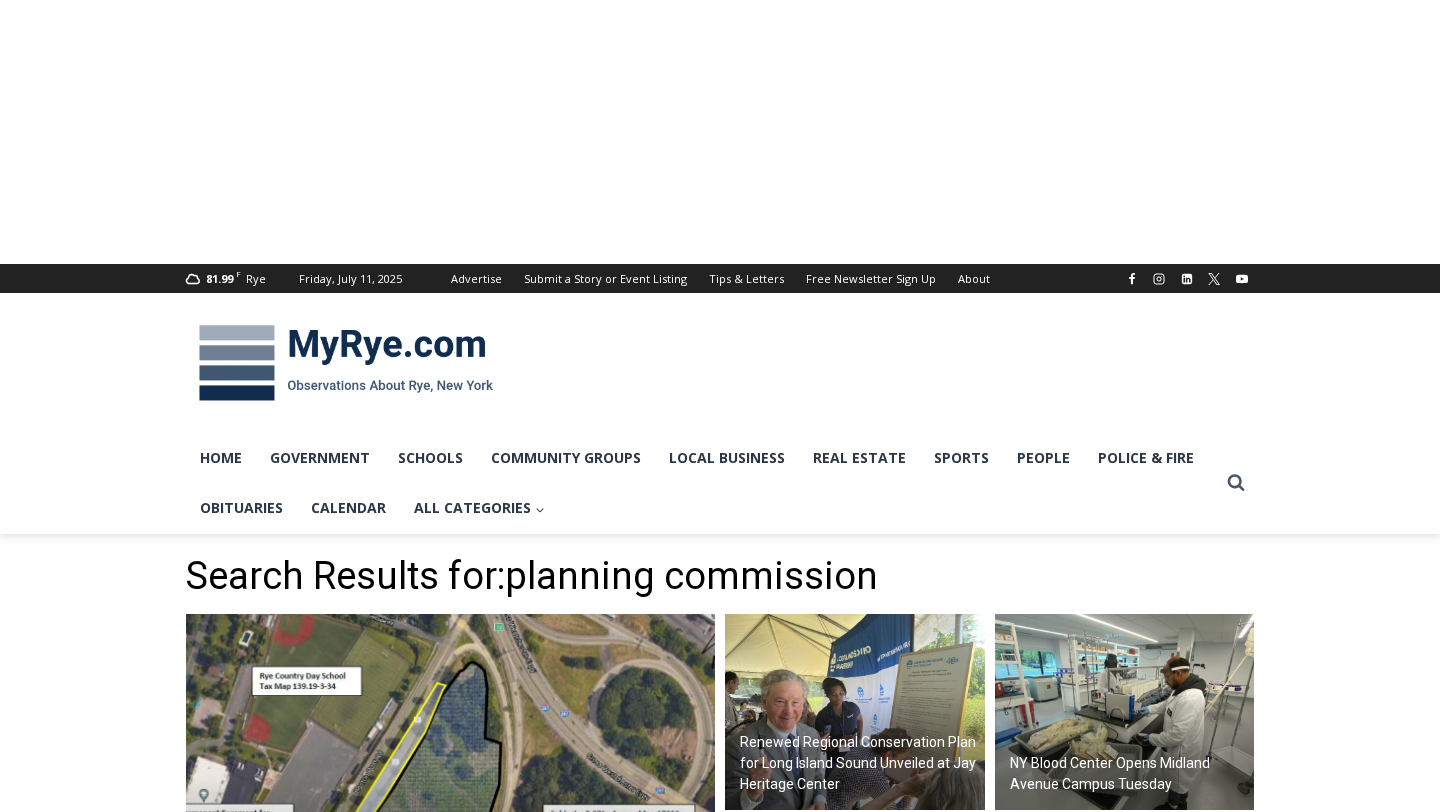 scroll, scrollTop: 0, scrollLeft: 0, axis: both 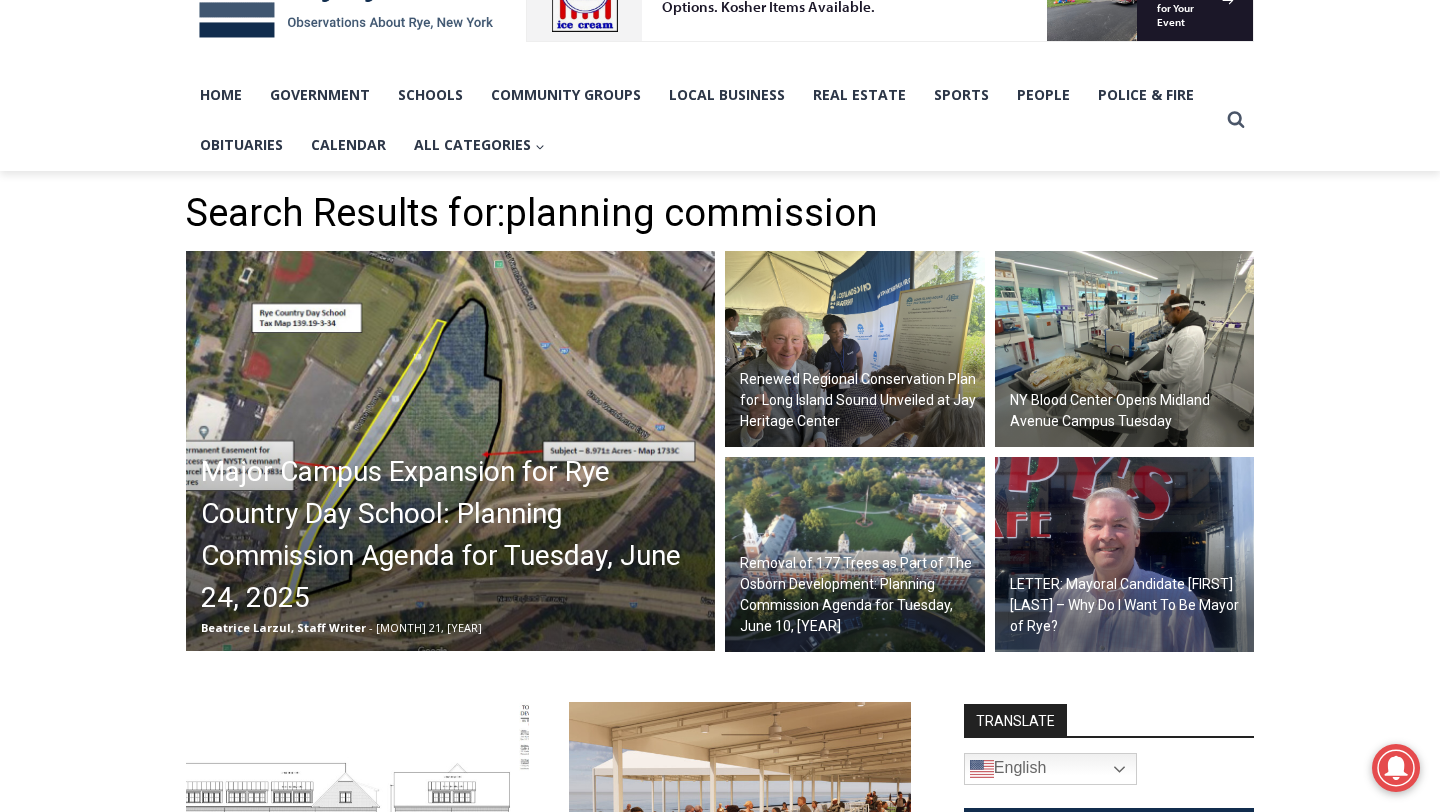 click on "Major Campus Expansion for Rye Country Day School: Planning Commission Agenda for Tuesday, June 24, 2025" at bounding box center [455, 535] 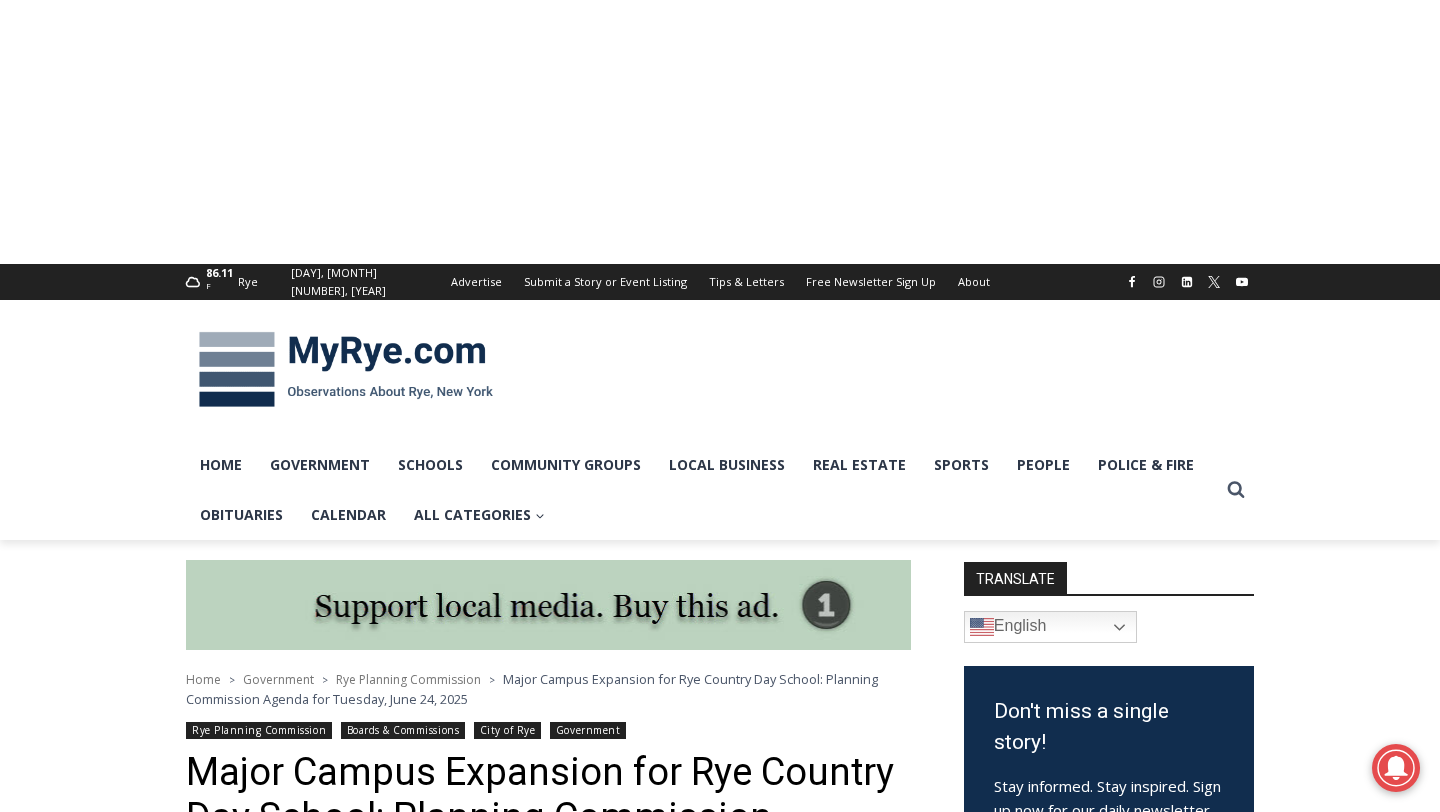 scroll, scrollTop: 0, scrollLeft: 0, axis: both 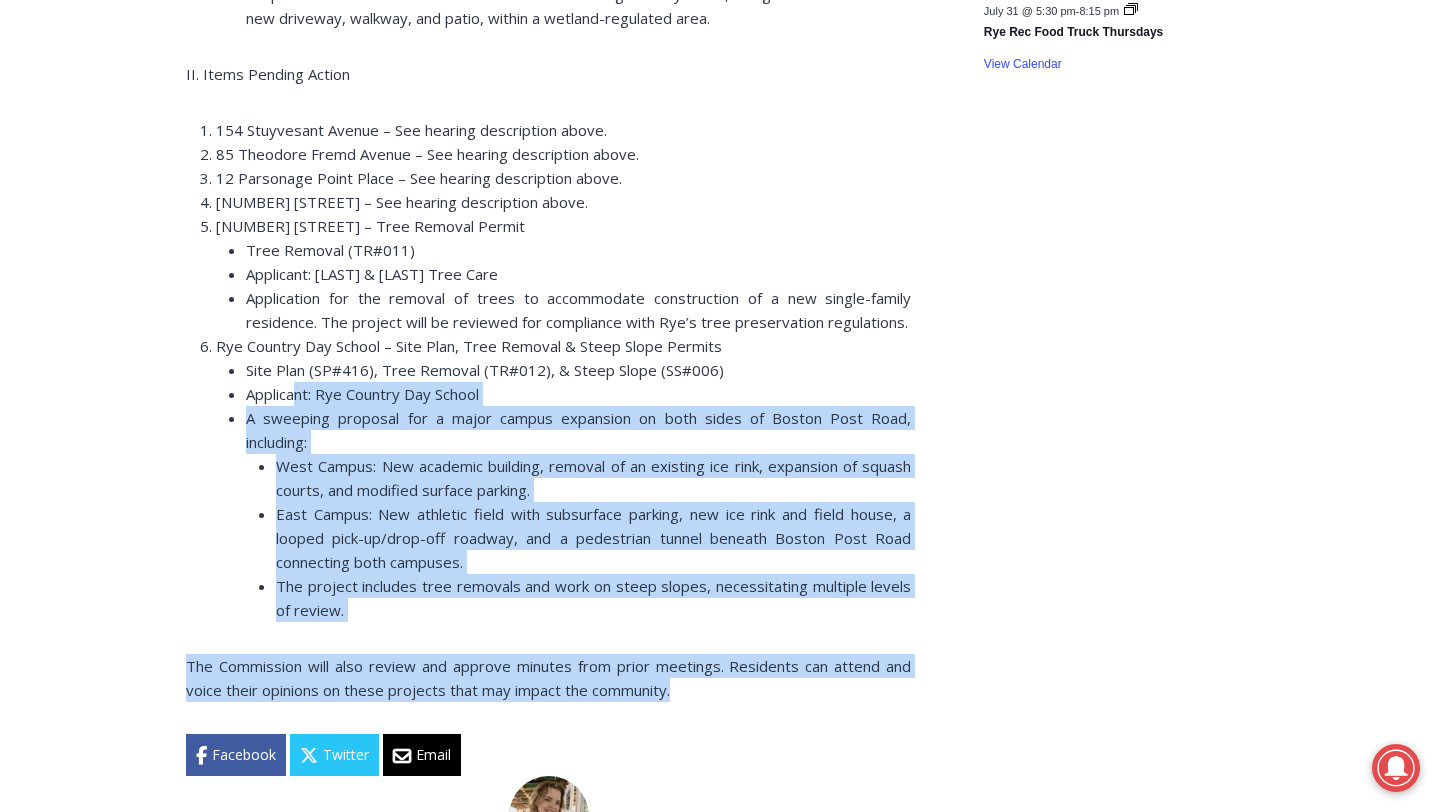 drag, startPoint x: 713, startPoint y: 677, endPoint x: 296, endPoint y: 366, distance: 520.2019 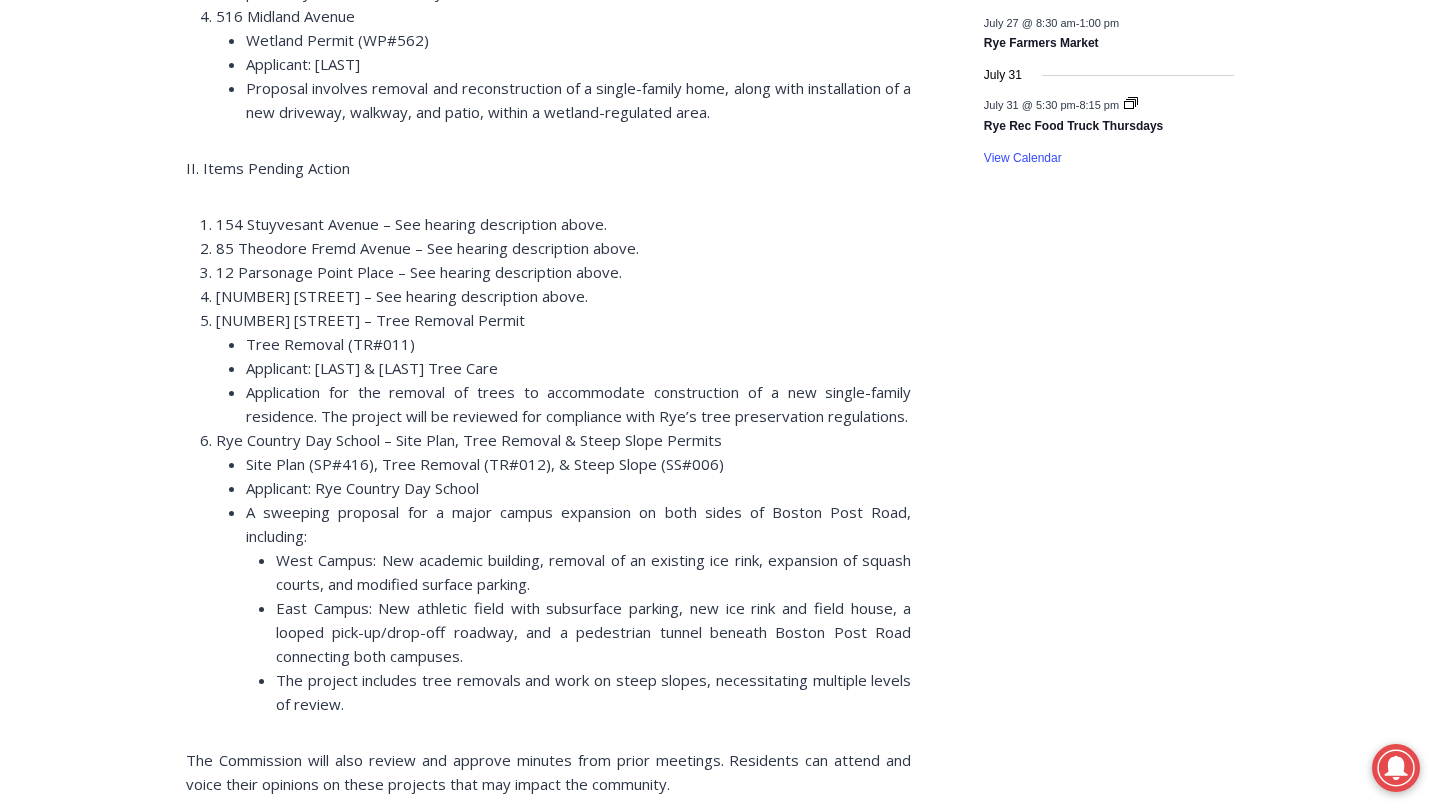 scroll, scrollTop: 2776, scrollLeft: 0, axis: vertical 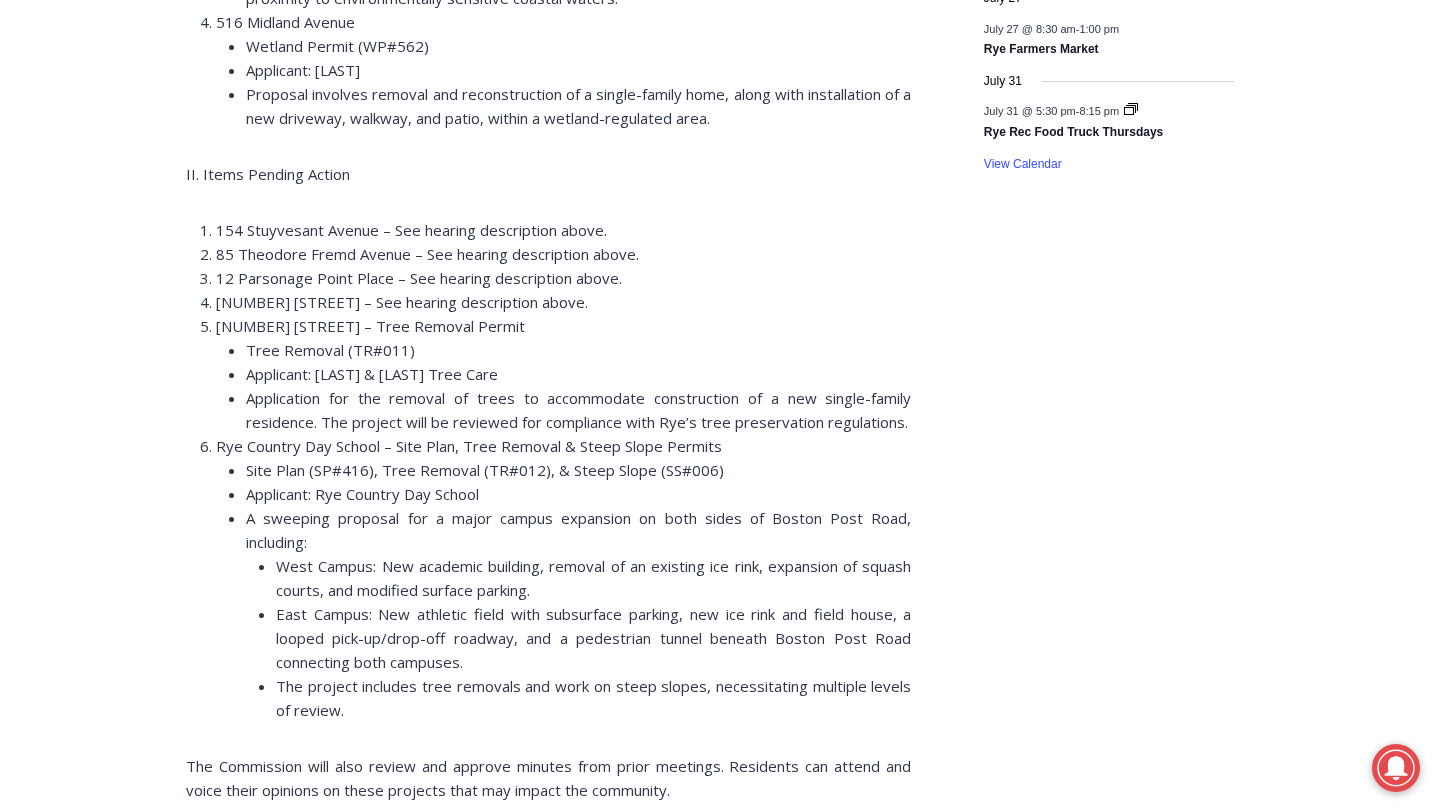 click on "Application for the removal of trees to accommodate construction of a new single-family residence. The project will be reviewed for compliance with Rye’s tree preservation regulations." at bounding box center (578, 410) 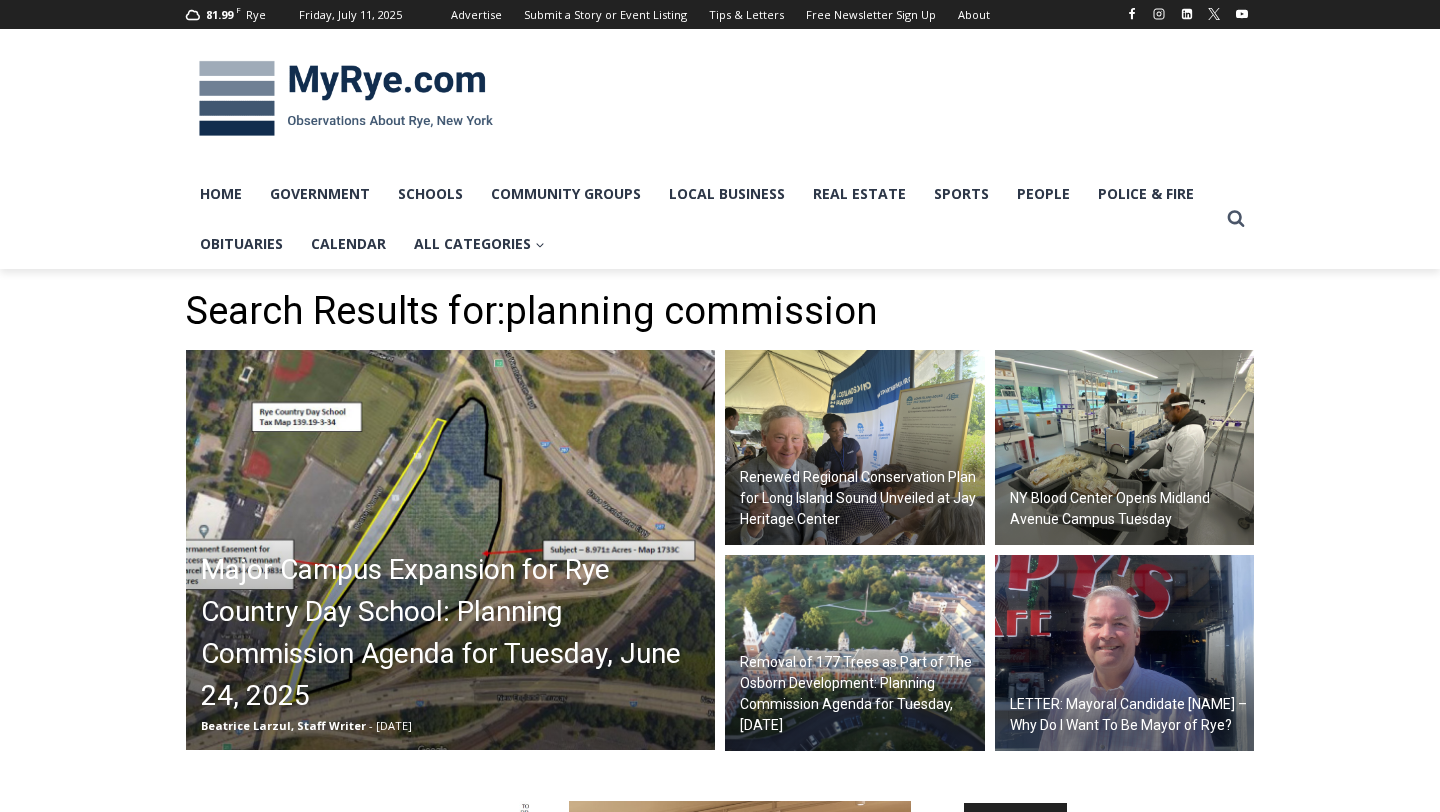 scroll, scrollTop: 98, scrollLeft: 0, axis: vertical 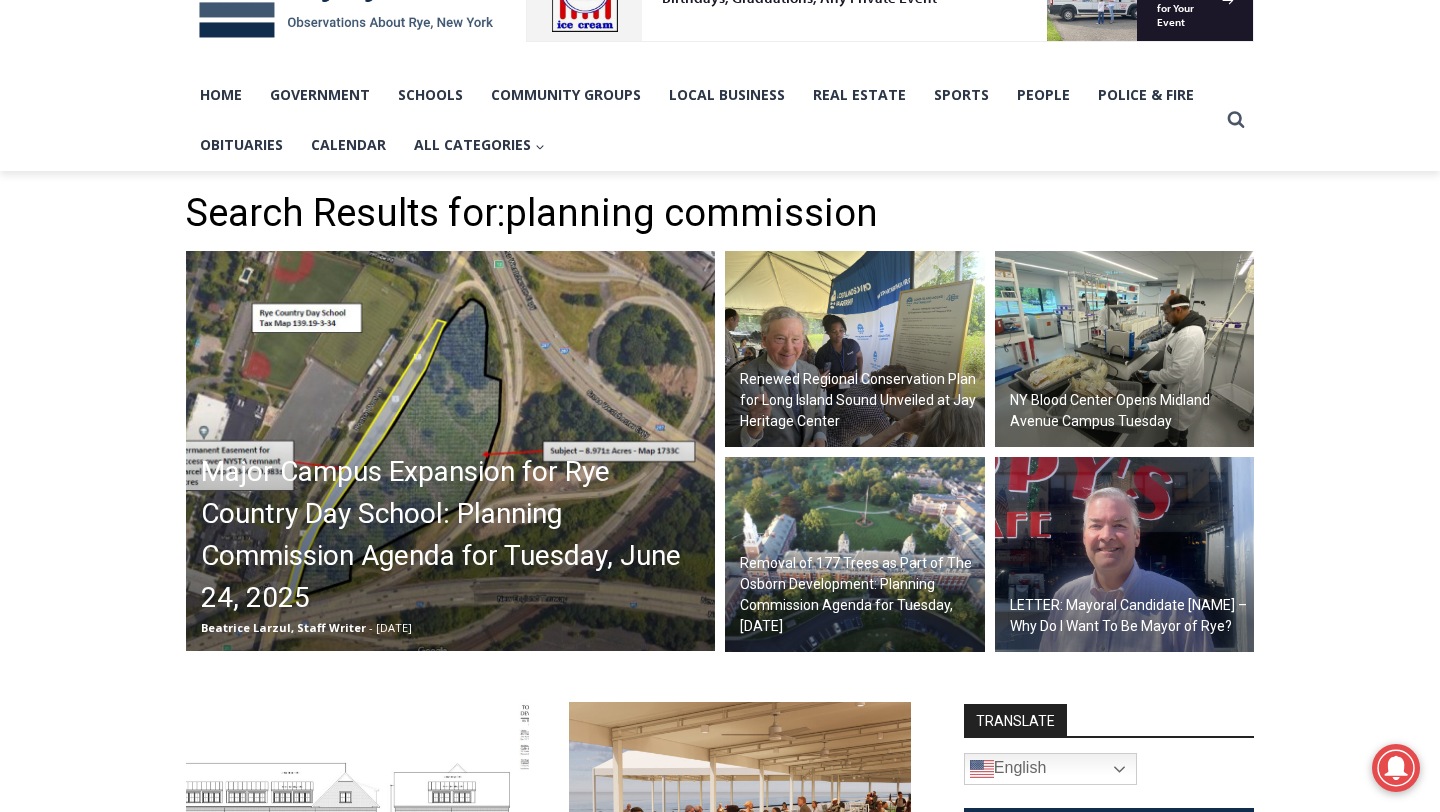 click on "Major Campus Expansion for Rye Country Day School: Planning Commission Agenda for Tuesday, June 24, 2025" at bounding box center [455, 535] 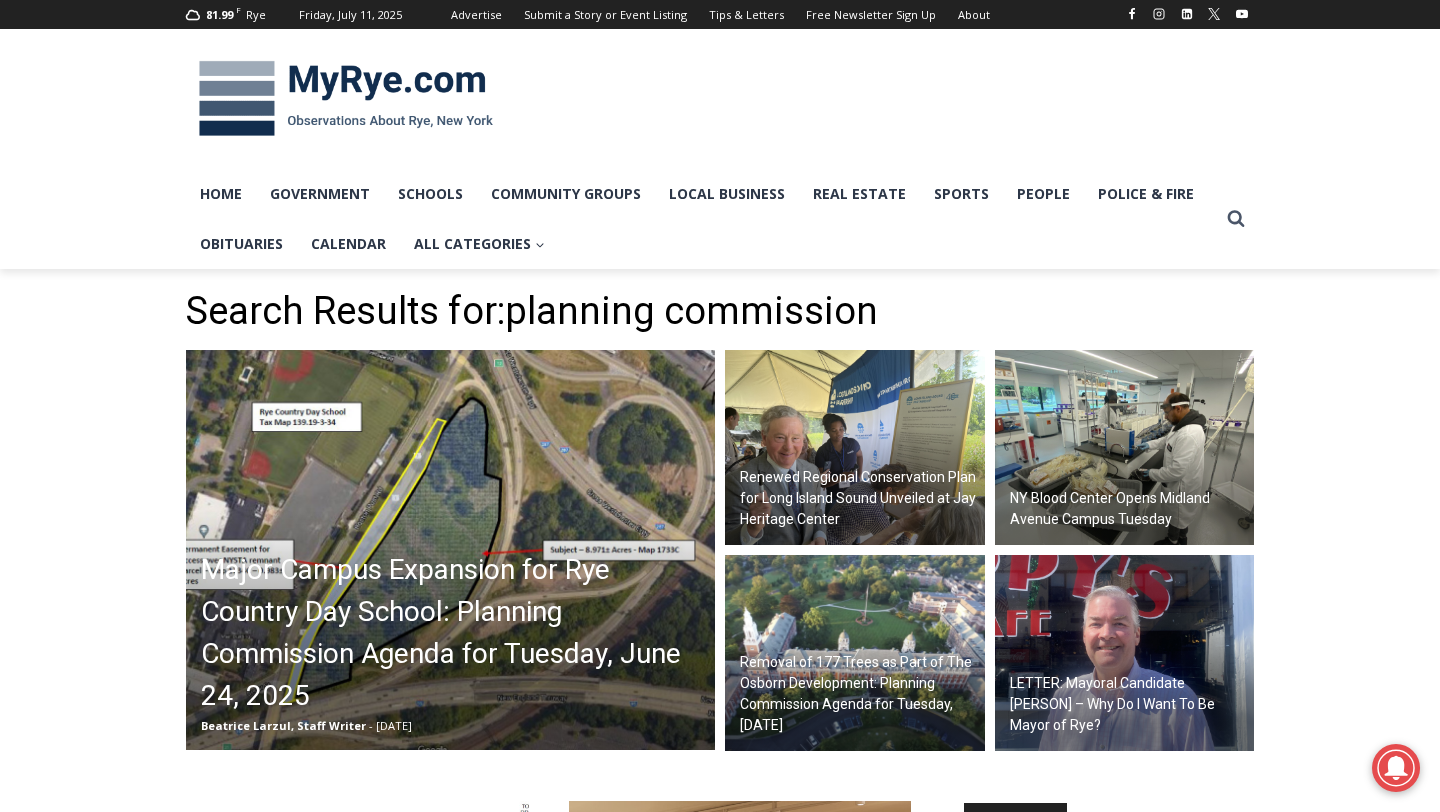 scroll, scrollTop: 98, scrollLeft: 0, axis: vertical 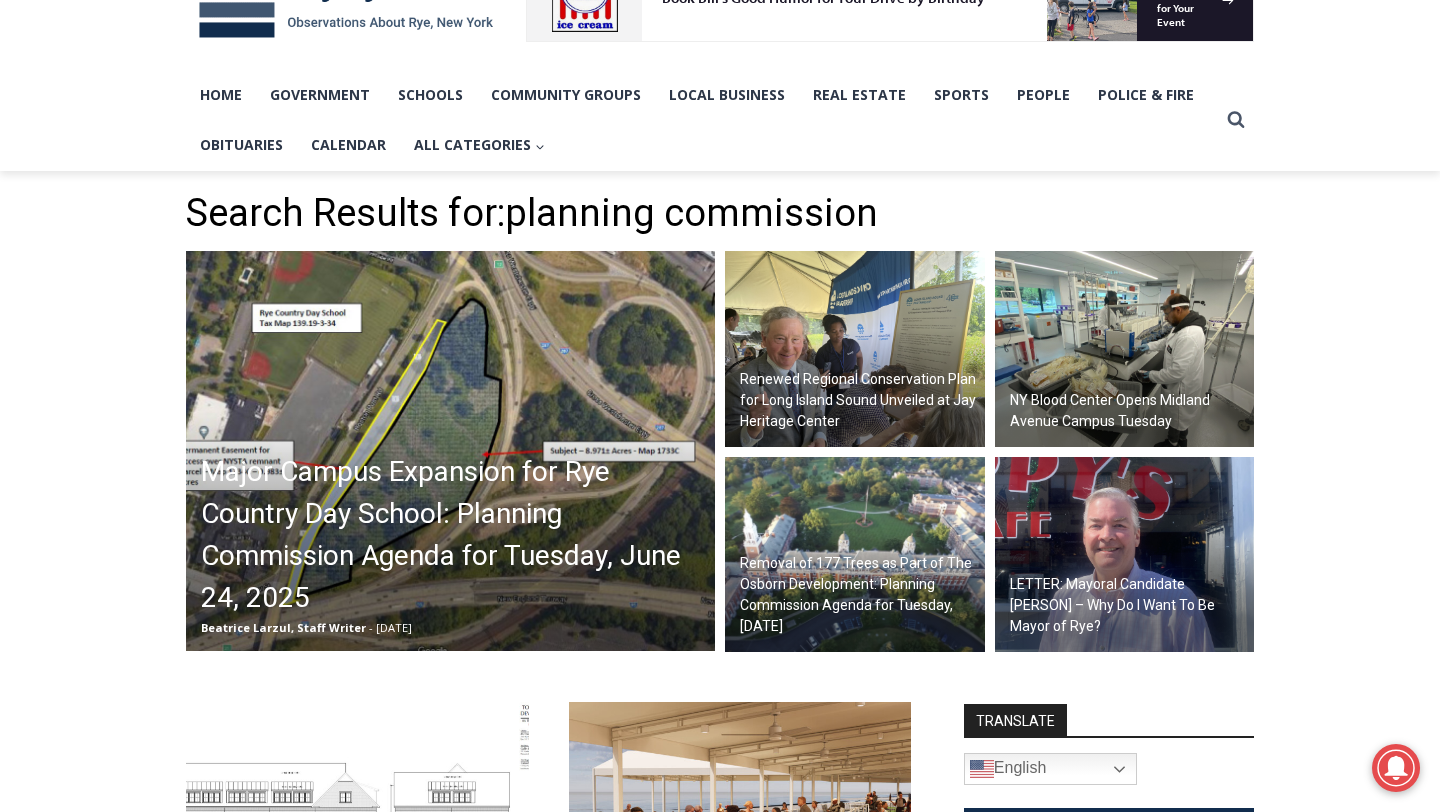 click at bounding box center [855, 555] 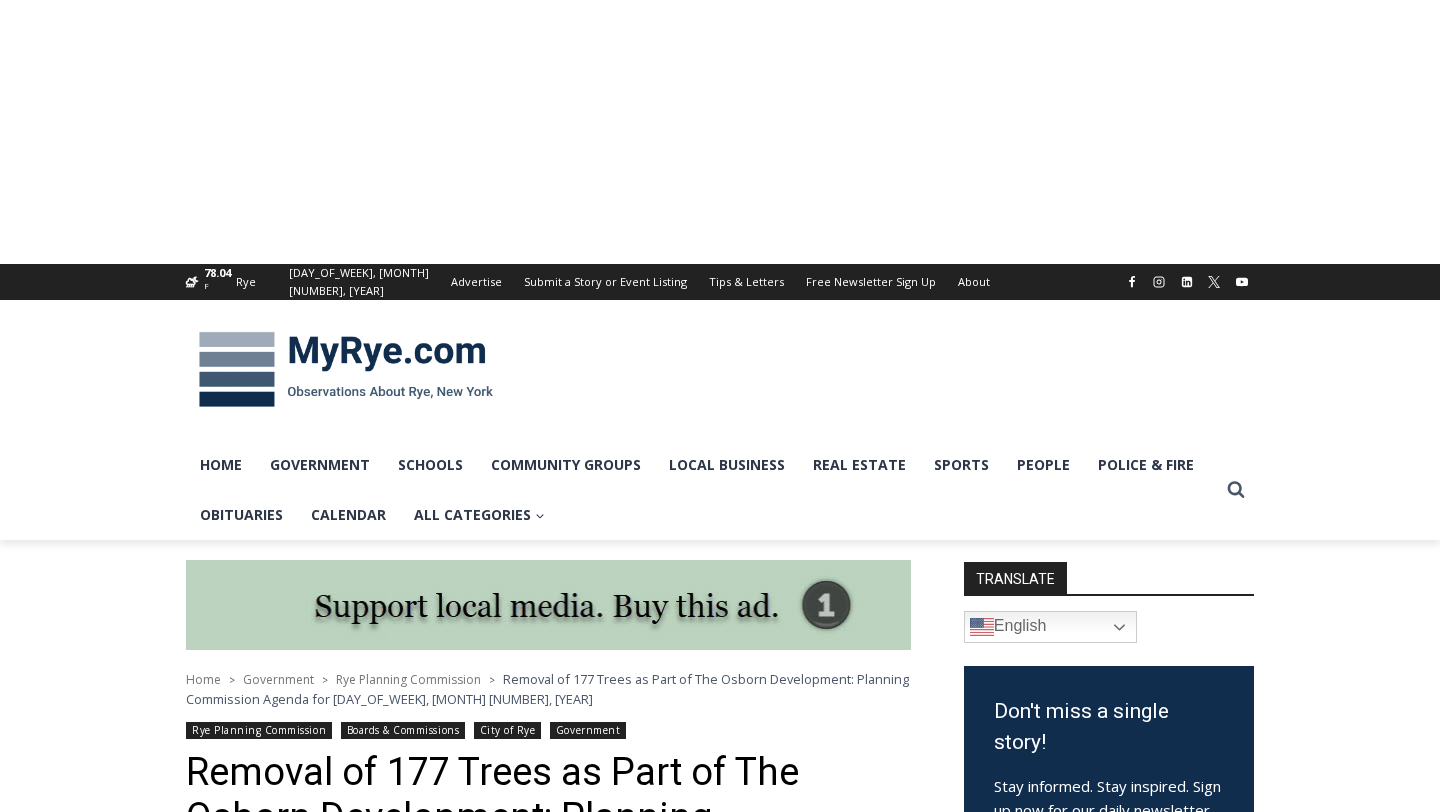 scroll, scrollTop: 0, scrollLeft: 0, axis: both 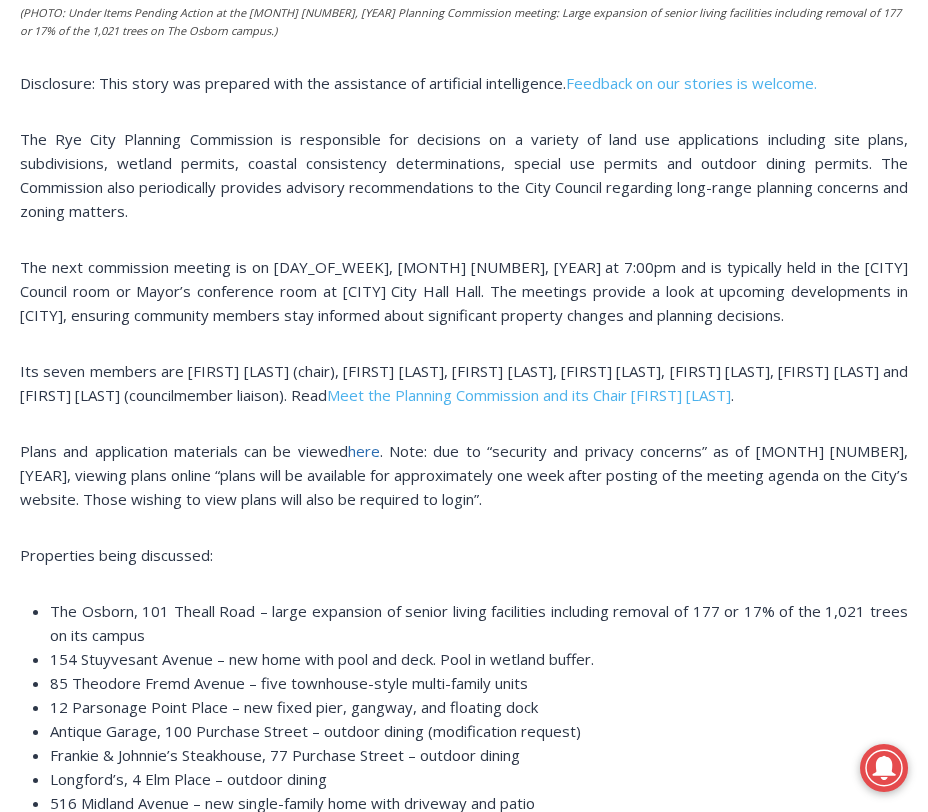click on "here" at bounding box center (364, 451) 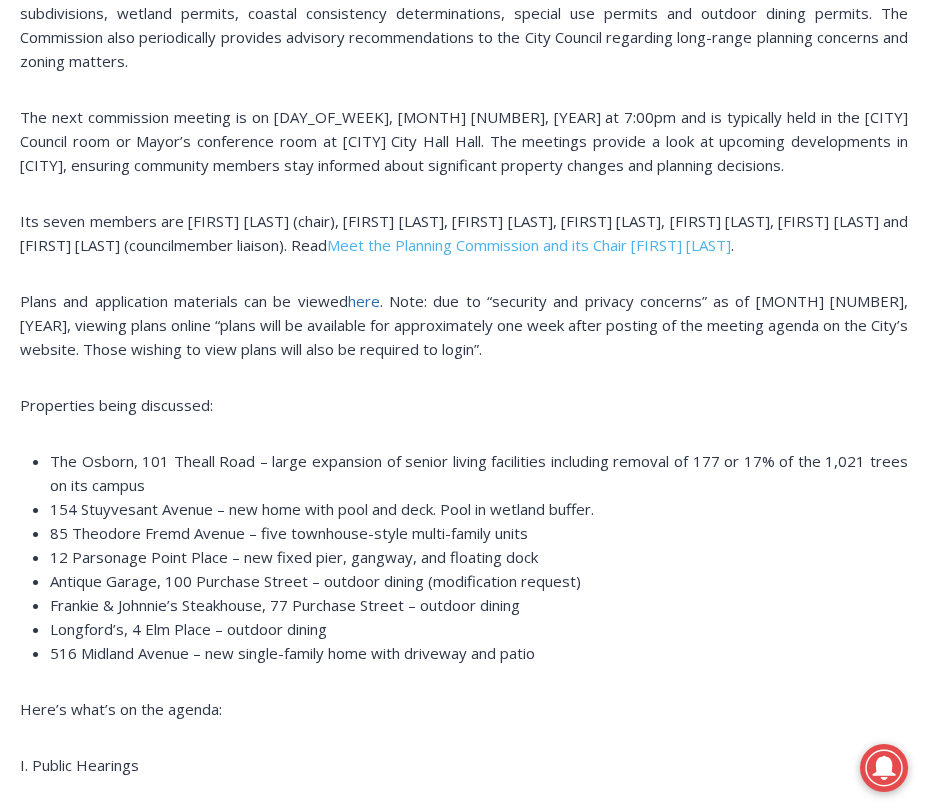 scroll, scrollTop: 1436, scrollLeft: 0, axis: vertical 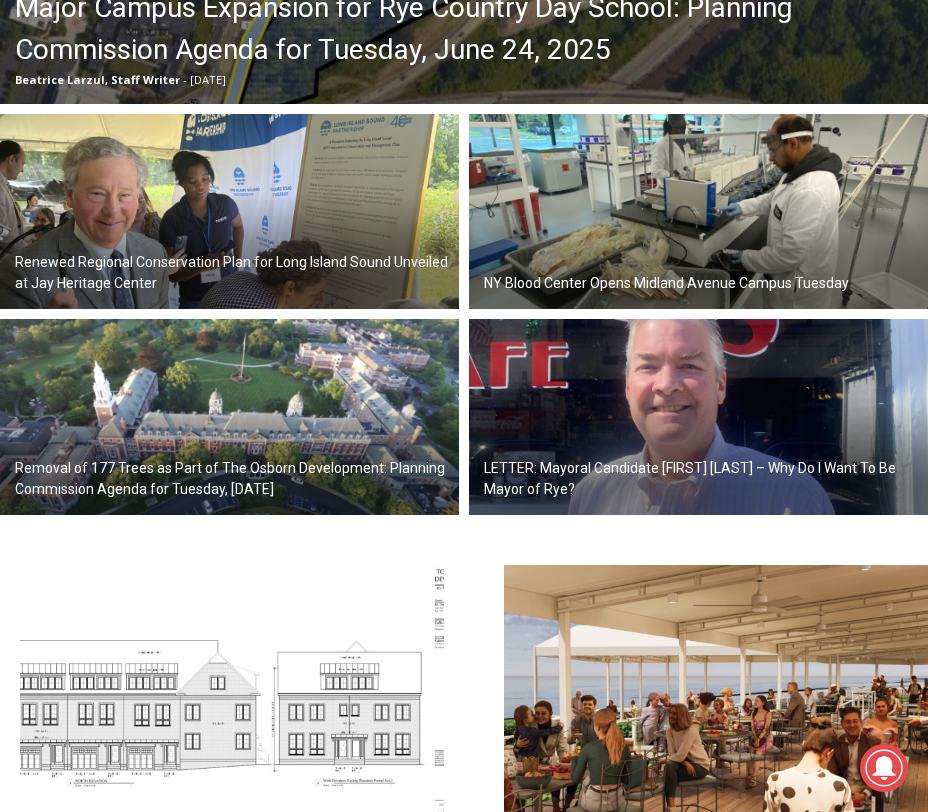 click at bounding box center [229, 417] 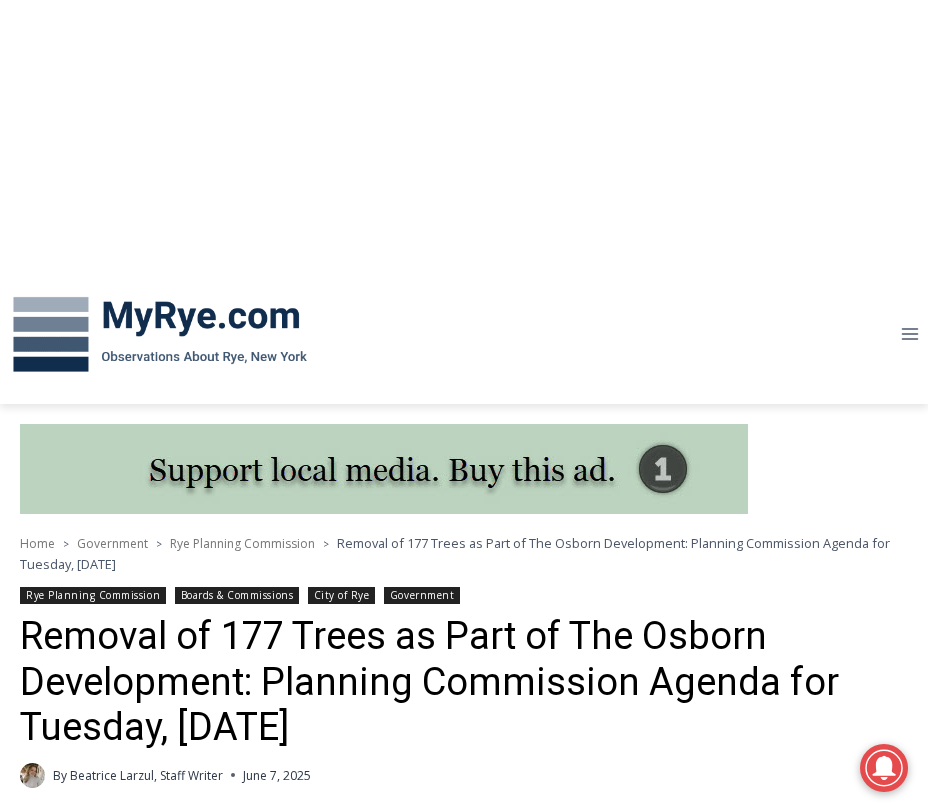 scroll, scrollTop: 1707, scrollLeft: 0, axis: vertical 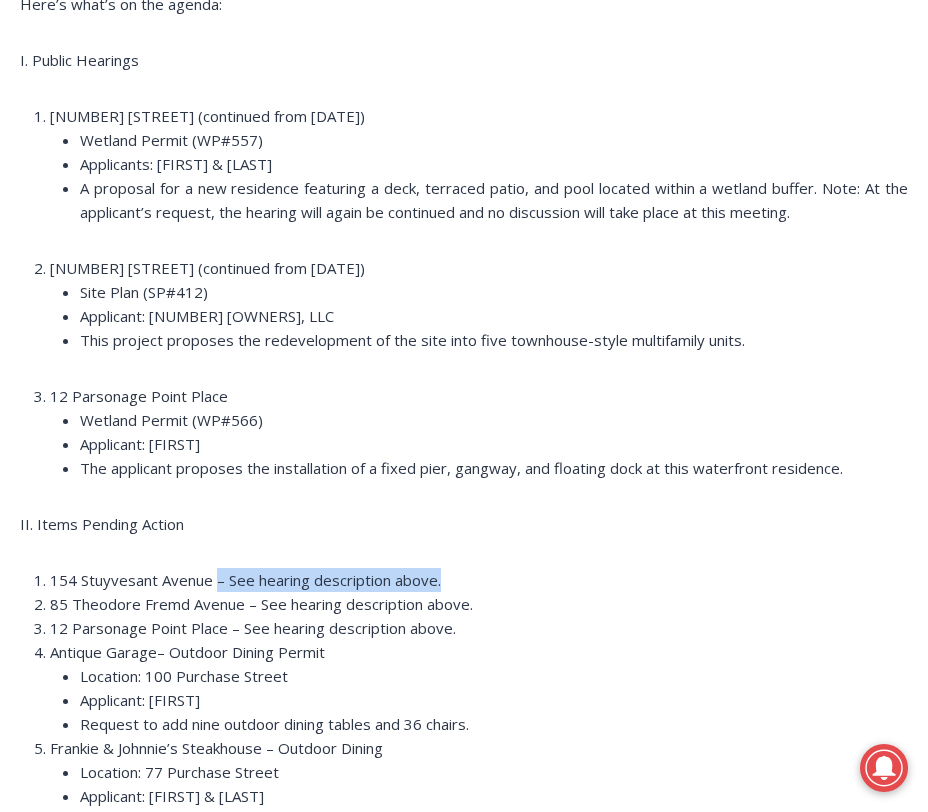 drag, startPoint x: 216, startPoint y: 583, endPoint x: 582, endPoint y: 569, distance: 366.26767 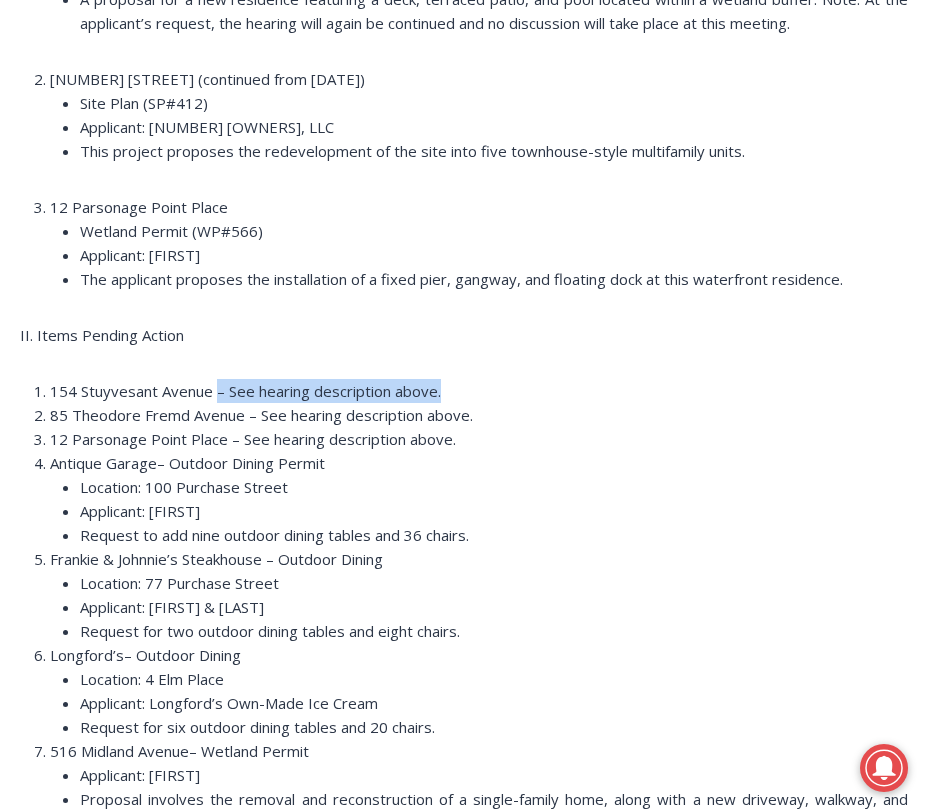 scroll, scrollTop: 2378, scrollLeft: 0, axis: vertical 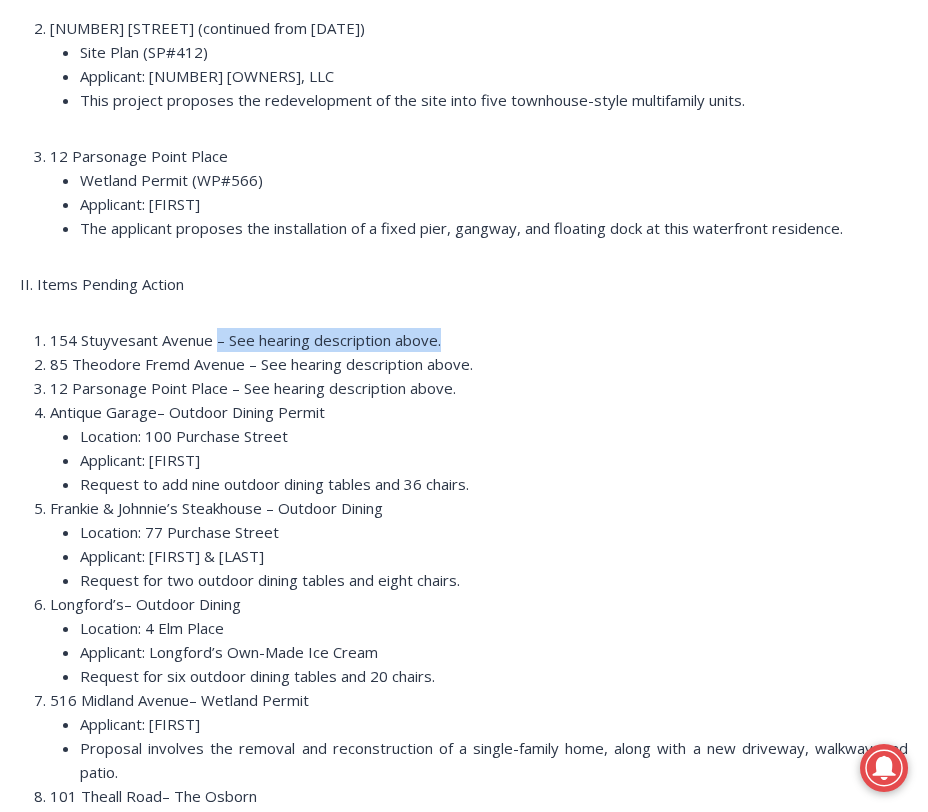 click on "Applicant: Utku Cinel" at bounding box center (494, 460) 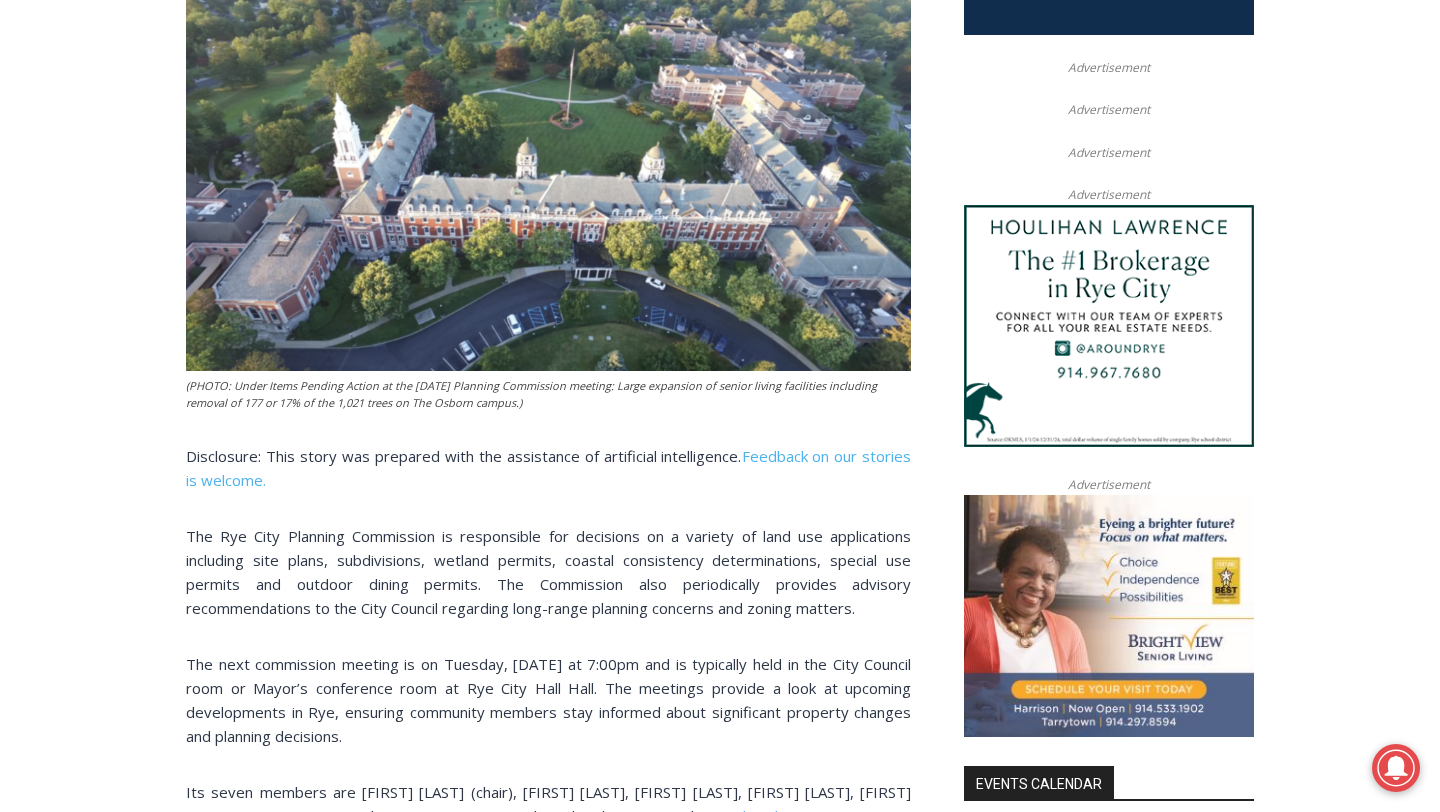 scroll, scrollTop: 1008, scrollLeft: 0, axis: vertical 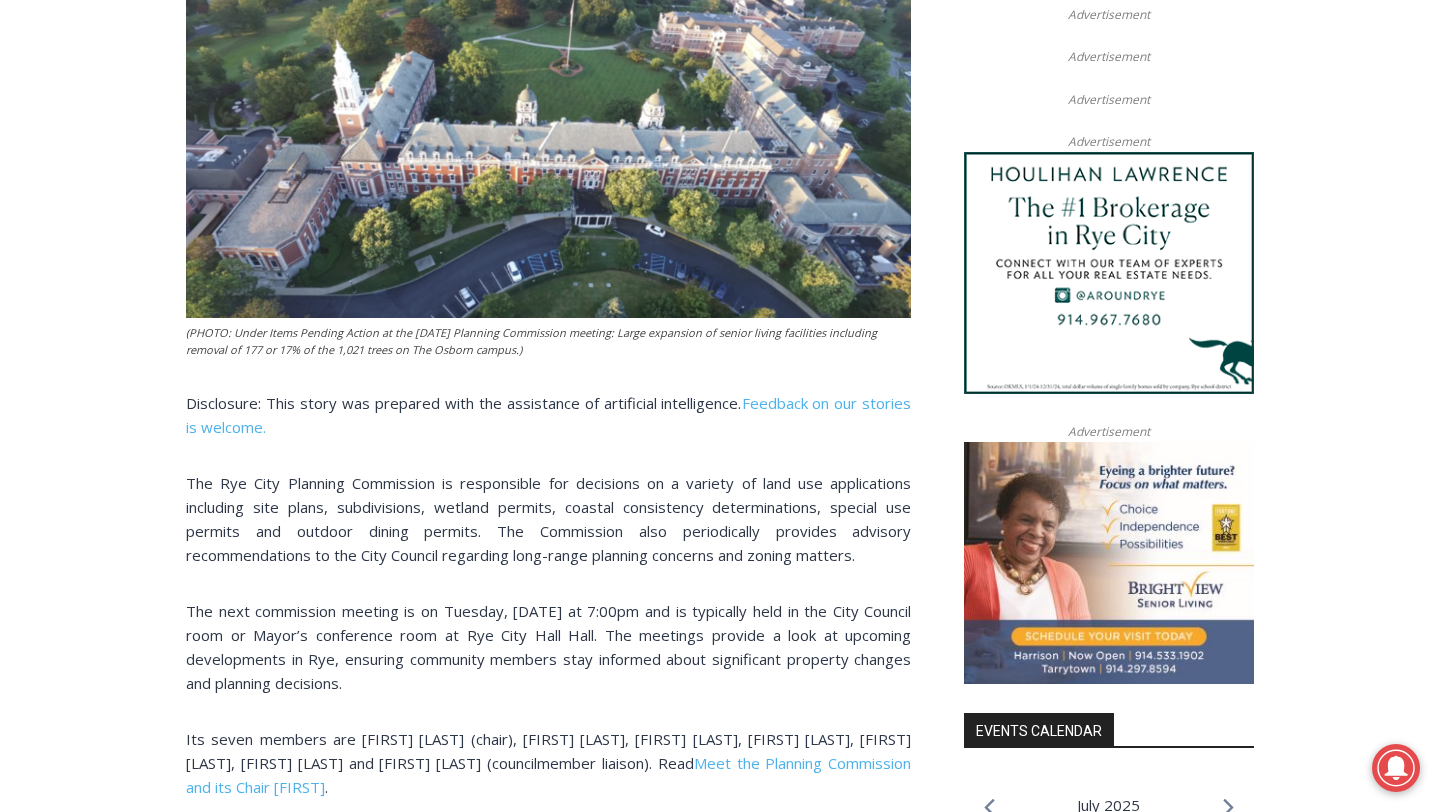 drag, startPoint x: 438, startPoint y: 389, endPoint x: 613, endPoint y: 389, distance: 175 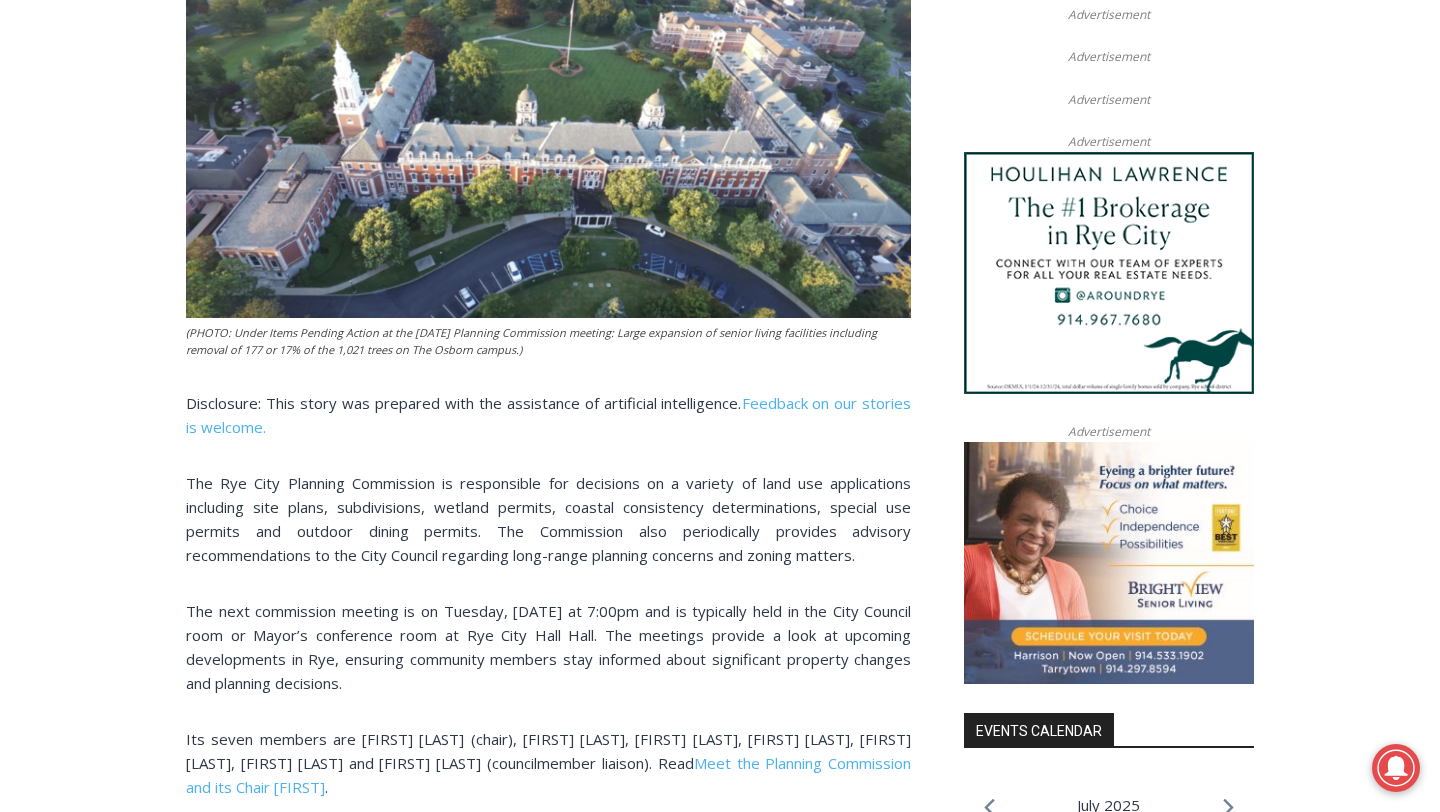 click on "(PHOTO: Under Items Pending Action at the June 10, 2025 Planning Commission meeting: Large expansion of senior living facilities including removal of 177 or 17% of the 1,021 trees on The Osborn campus.)" at bounding box center [548, 341] 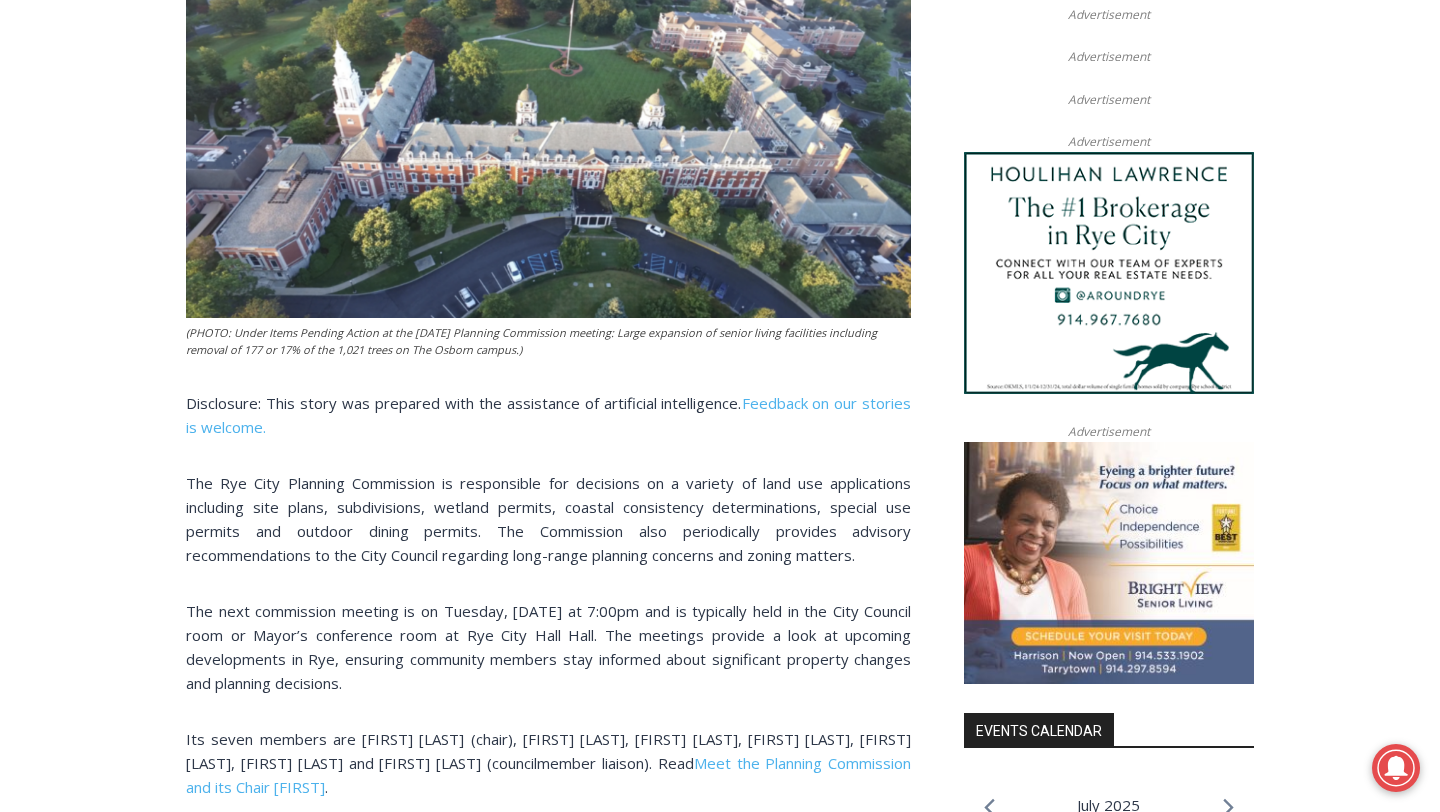 click on "(PHOTO: Under Items Pending Action at the June 10, 2025 Planning Commission meeting: Large expansion of senior living facilities including removal of 177 or 17% of the 1,021 trees on The Osborn campus.)" at bounding box center [548, 341] 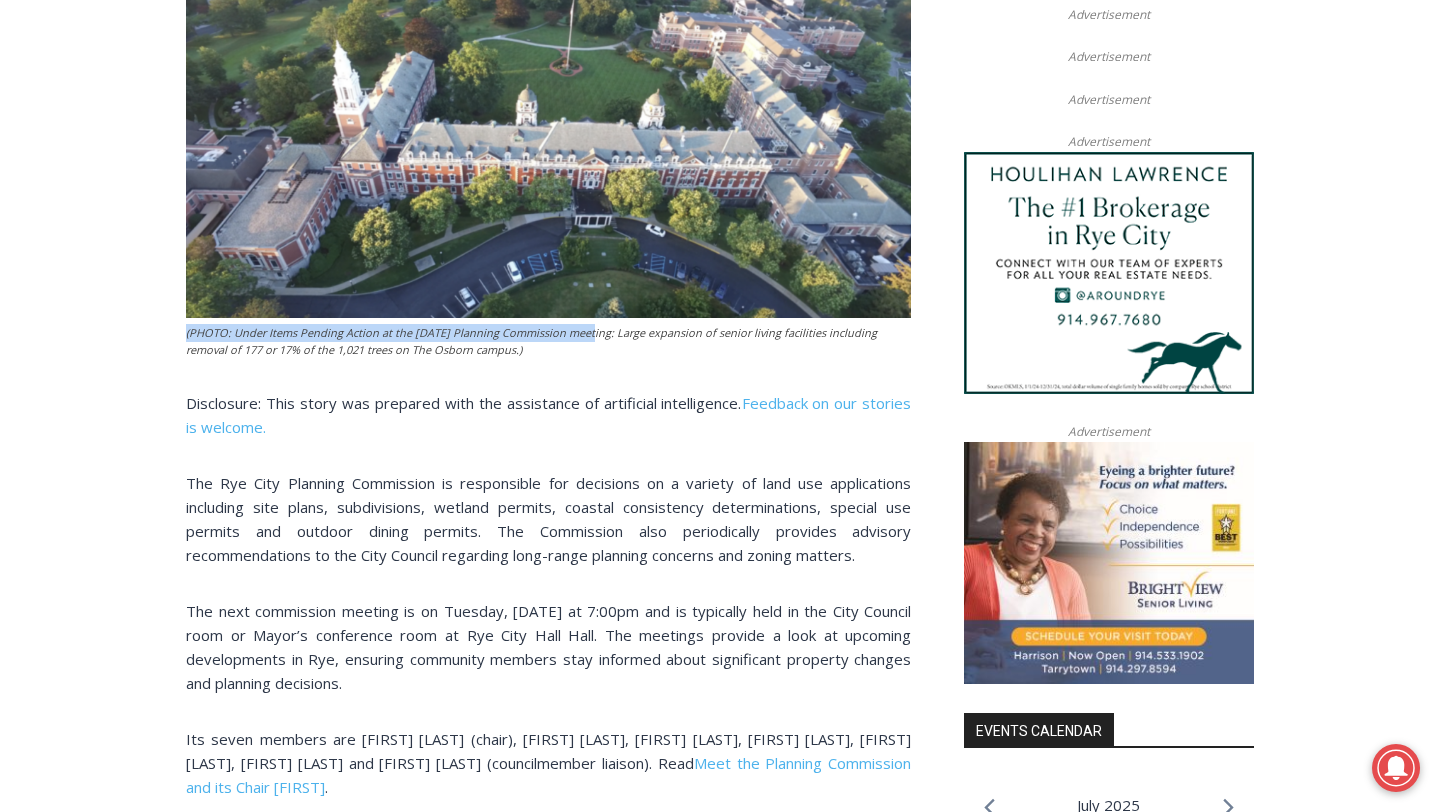 drag, startPoint x: 583, startPoint y: 380, endPoint x: 50, endPoint y: 379, distance: 533.0009 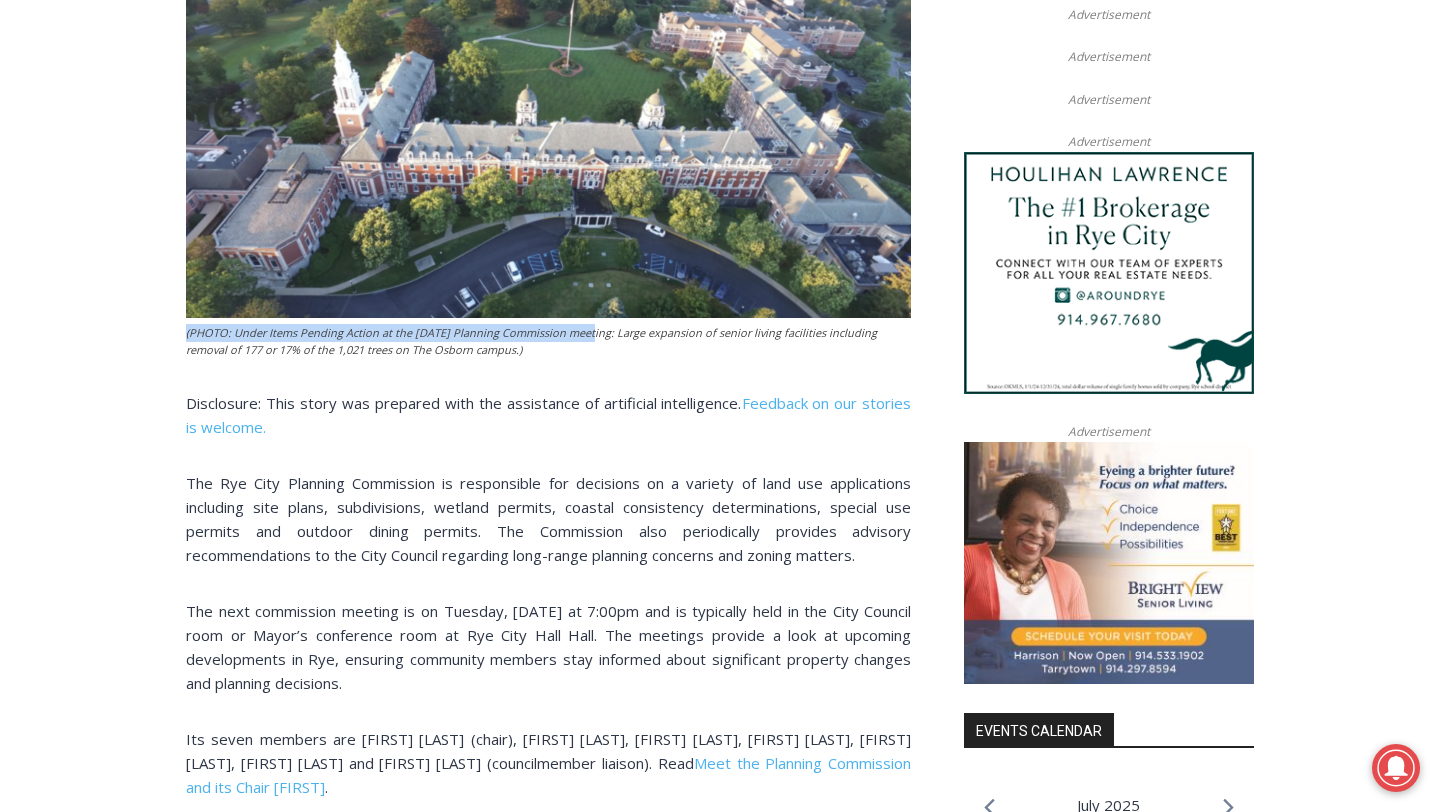 click on "Home   >   Government   >   Rye Planning Commission   >   Removal of 177 Trees as Part of The Osborn Development: Planning Commission Agenda for Tuesday, June 10, 2025
Rye Planning Commission   Boards & Commissions   City of Rye   Government
Removal of 177 Trees as Part of The Osborn Development: Planning Commission Agenda for Tuesday, June 10, 2025
By Beatrice Larzul, Staff Writer
June 7, 2025 June 6, 2025
(PHOTO: Under Items Pending Action at the June 10, 2025 Planning Commission meeting: Large expansion of senior living facilities including removal of 177 or 17% of the 1,021 trees on The Osborn campus.)
Disclosure: This story was prepared with the assistance of artificial intelligence.  Feedback on our stories is welcome.
Its seven members are Nicholas Everett (chair), Andrew Ball, Laura Brett, Dan Bsharat, Rick Schaupp, Steven Secon and Jamie Jensen (councilmember liaison). Read  .
here" at bounding box center (720, 2054) 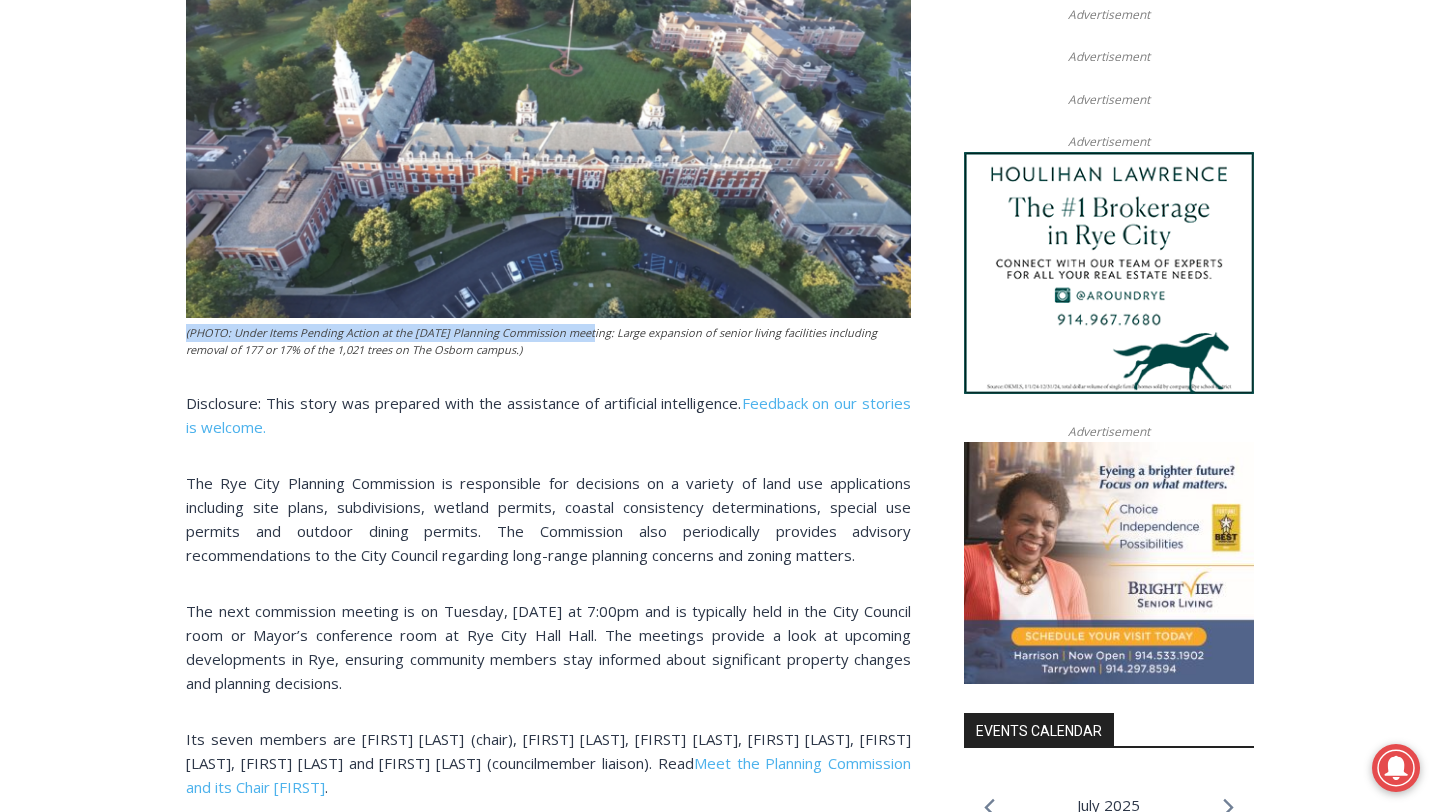 click on "Home   >   Government   >   Rye Planning Commission   >   Removal of 177 Trees as Part of The Osborn Development: Planning Commission Agenda for Tuesday, June 10, 2025
Rye Planning Commission   Boards & Commissions   City of Rye   Government
Removal of 177 Trees as Part of The Osborn Development: Planning Commission Agenda for Tuesday, June 10, 2025
By Beatrice Larzul, Staff Writer
June 7, 2025 June 6, 2025
(PHOTO: Under Items Pending Action at the June 10, 2025 Planning Commission meeting: Large expansion of senior living facilities including removal of 177 or 17% of the 1,021 trees on The Osborn campus.)
Disclosure: This story was prepared with the assistance of artificial intelligence.  Feedback on our stories is welcome.
Its seven members are Nicholas Everett (chair), Andrew Ball, Laura Brett, Dan Bsharat, Rick Schaupp, Steven Secon and Jamie Jensen (councilmember liaison). Read  .
here" at bounding box center (720, 2054) 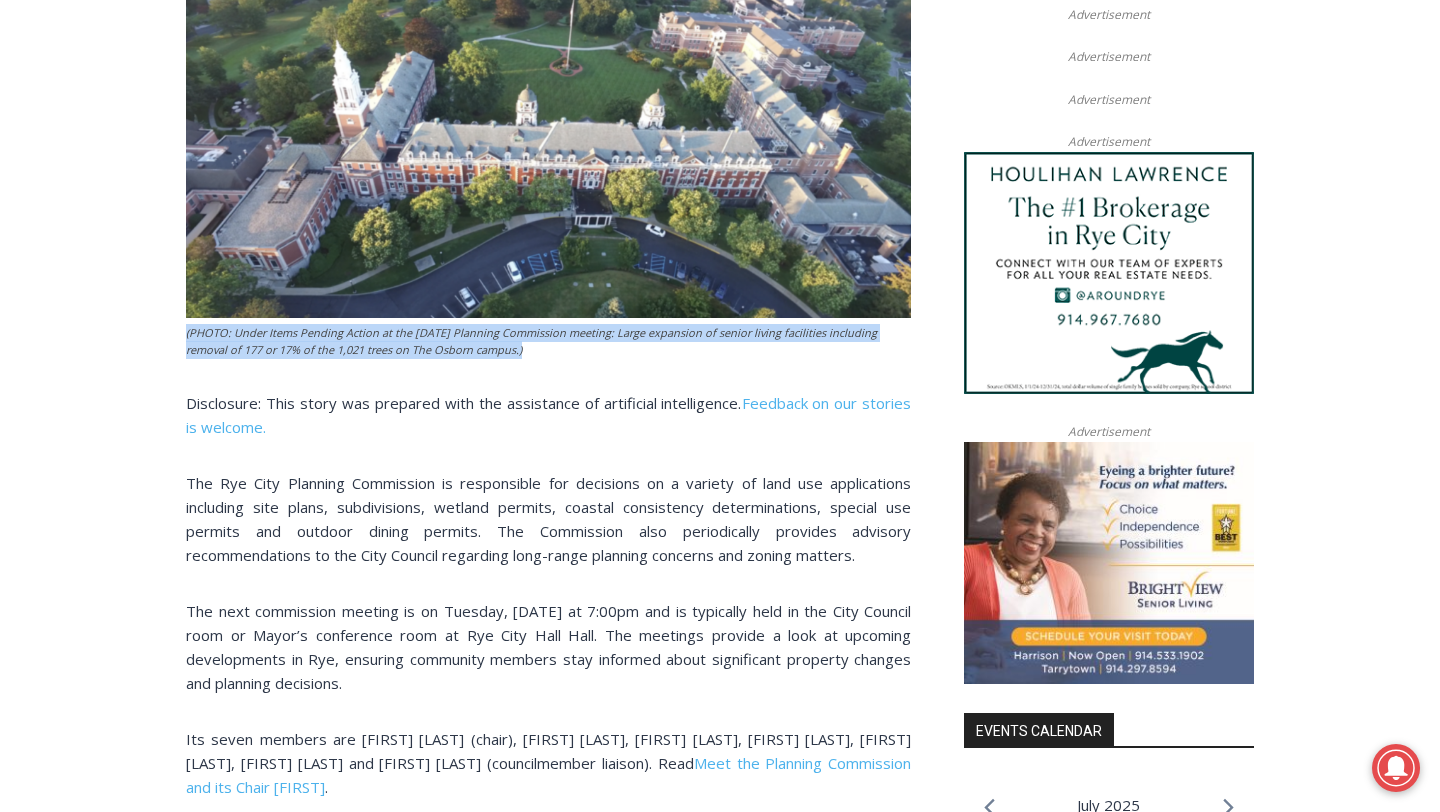 drag, startPoint x: 144, startPoint y: 368, endPoint x: 144, endPoint y: 419, distance: 51 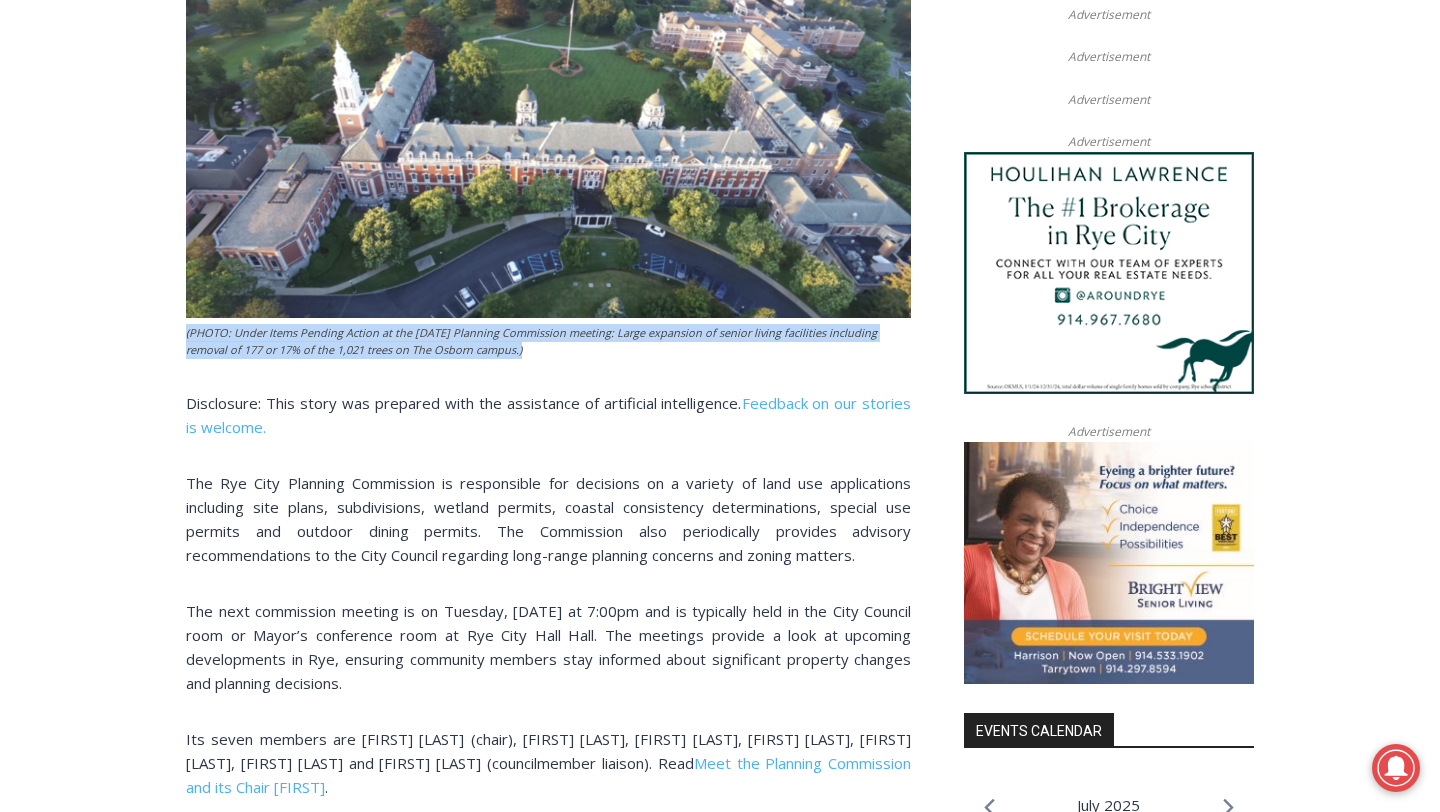 click on "Home   >   Government   >   Rye Planning Commission   >   Removal of 177 Trees as Part of The Osborn Development: Planning Commission Agenda for Tuesday, June 10, 2025
Rye Planning Commission   Boards & Commissions   City of Rye   Government
Removal of 177 Trees as Part of The Osborn Development: Planning Commission Agenda for Tuesday, June 10, 2025
By Beatrice Larzul, Staff Writer
June 7, 2025 June 6, 2025
(PHOTO: Under Items Pending Action at the June 10, 2025 Planning Commission meeting: Large expansion of senior living facilities including removal of 177 or 17% of the 1,021 trees on The Osborn campus.)
Disclosure: This story was prepared with the assistance of artificial intelligence.  Feedback on our stories is welcome.
Its seven members are Nicholas Everett (chair), Andrew Ball, Laura Brett, Dan Bsharat, Rick Schaupp, Steven Secon and Jamie Jensen (councilmember liaison). Read  .
here" at bounding box center [720, 2054] 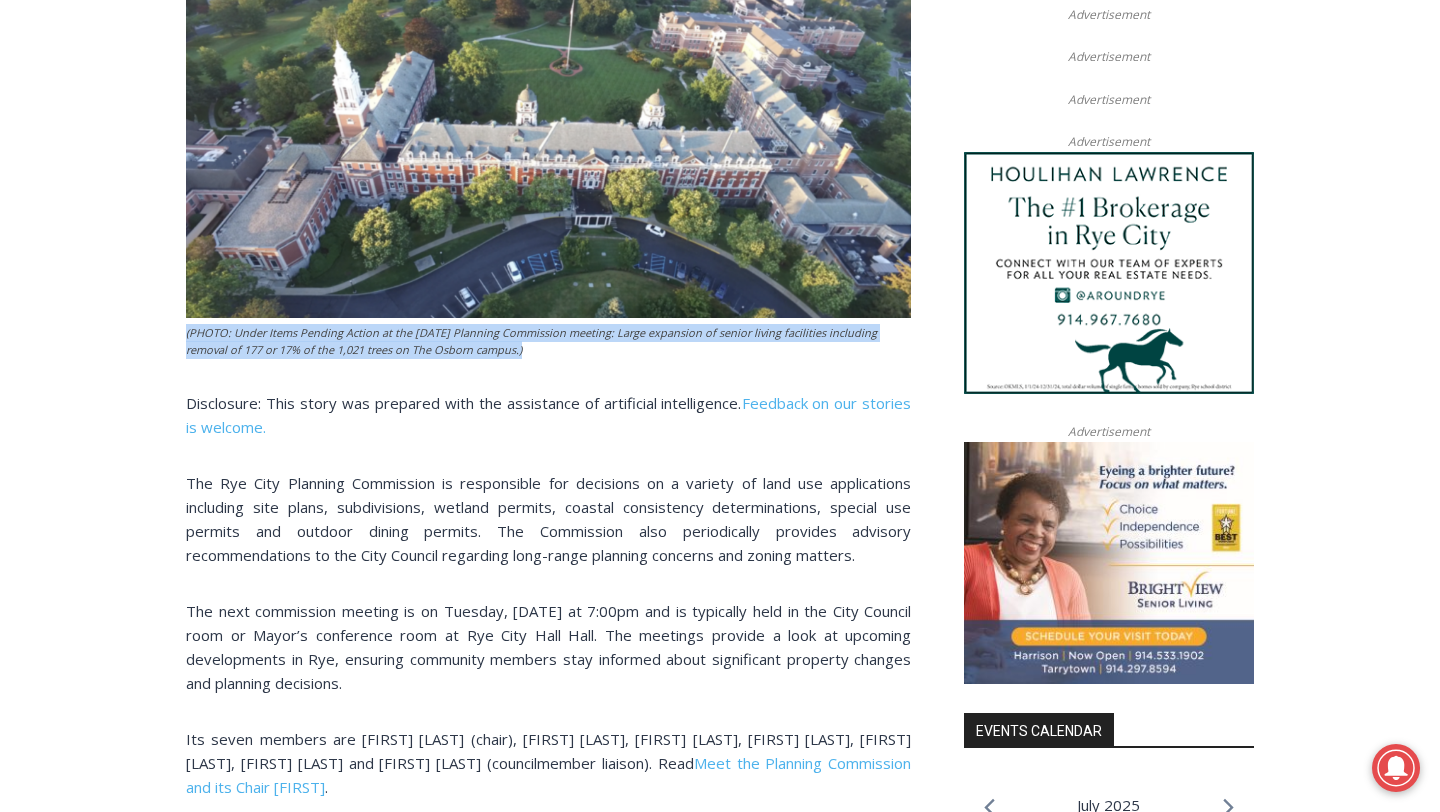 click on "Home   >   Government   >   Rye Planning Commission   >   Removal of 177 Trees as Part of The Osborn Development: Planning Commission Agenda for Tuesday, June 10, 2025
Rye Planning Commission   Boards & Commissions   City of Rye   Government
Removal of 177 Trees as Part of The Osborn Development: Planning Commission Agenda for Tuesday, June 10, 2025
By Beatrice Larzul, Staff Writer
June 7, 2025 June 6, 2025
(PHOTO: Under Items Pending Action at the June 10, 2025 Planning Commission meeting: Large expansion of senior living facilities including removal of 177 or 17% of the 1,021 trees on The Osborn campus.)
Disclosure: This story was prepared with the assistance of artificial intelligence.  Feedback on our stories is welcome.
Its seven members are Nicholas Everett (chair), Andrew Ball, Laura Brett, Dan Bsharat, Rick Schaupp, Steven Secon and Jamie Jensen (councilmember liaison). Read  .
here" at bounding box center (720, 2054) 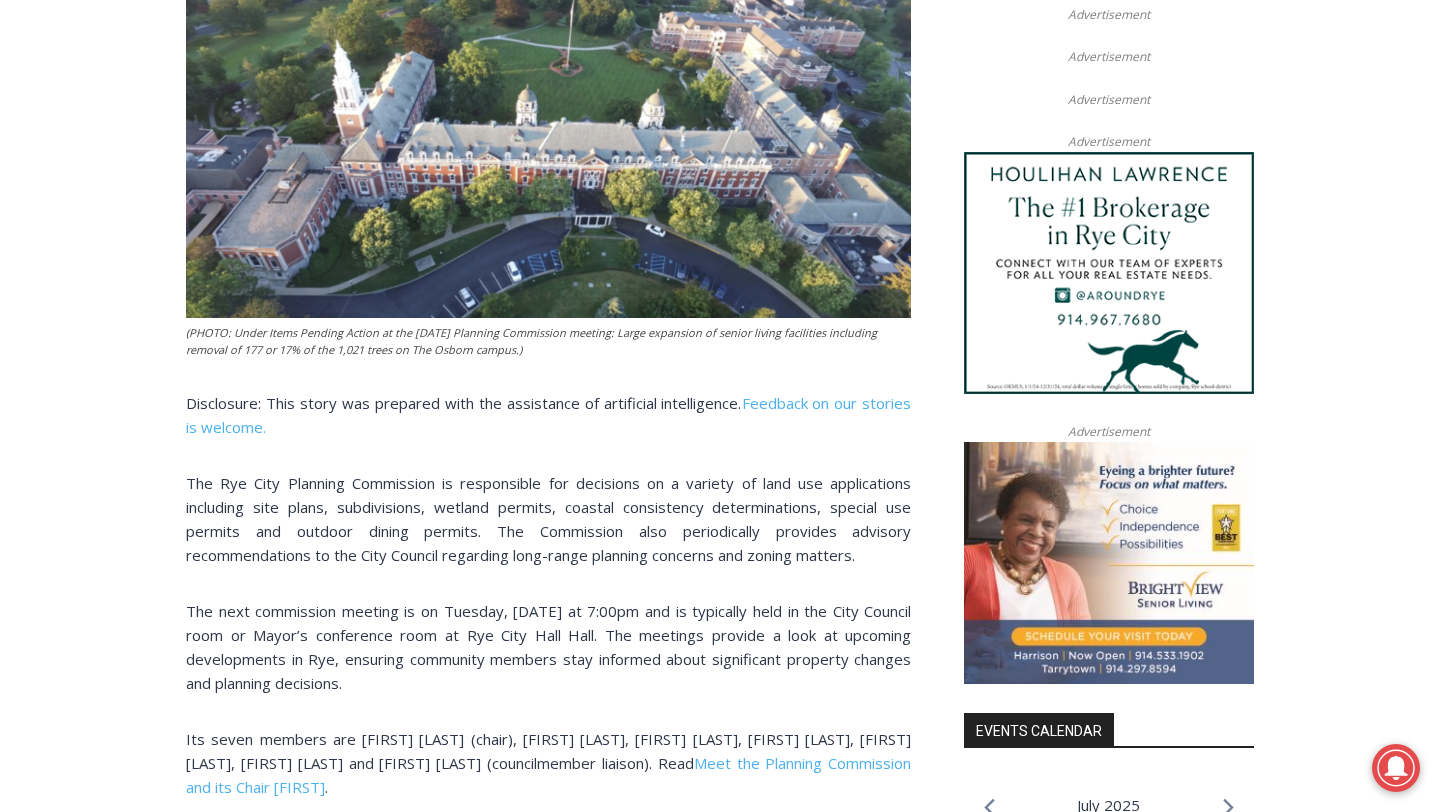 drag, startPoint x: 171, startPoint y: 375, endPoint x: 600, endPoint y: 403, distance: 429.91278 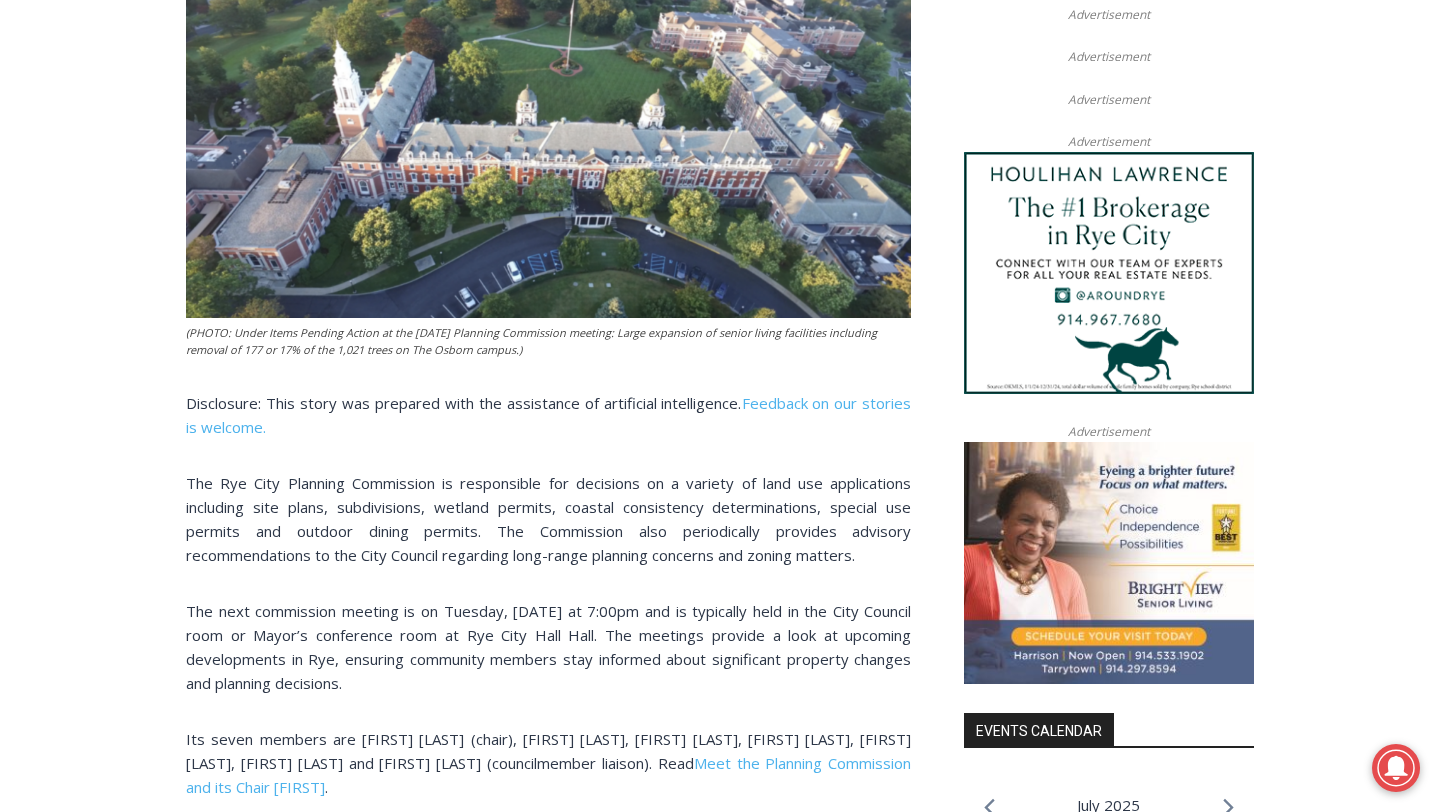 copy on "(PHOTO: Under Items Pending Action at the June 10, 2025 Planning Commission meeting: Large expansion of senior living facilities including removal of 177 or 17% of the 1,021 trees on The Osborn campus.)" 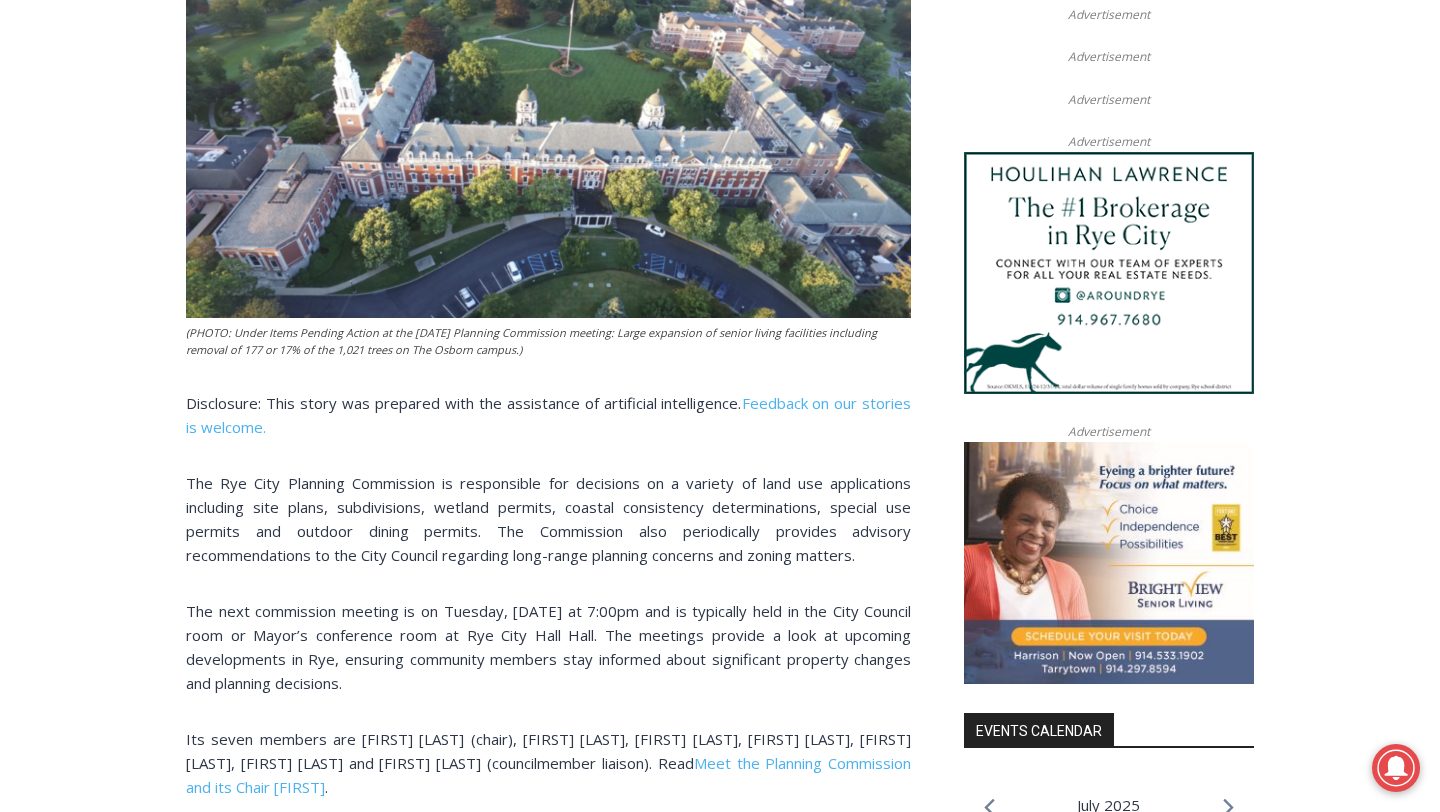 click on "The Rye City Planning Commission is responsible for decisions on a variety of land use applications including site plans, subdivisions, wetland permits, coastal consistency determinations, special use permits and outdoor dining permits. The Commission also periodically provides advisory recommendations to the City Council regarding long-range planning concerns and zoning matters." at bounding box center (548, 519) 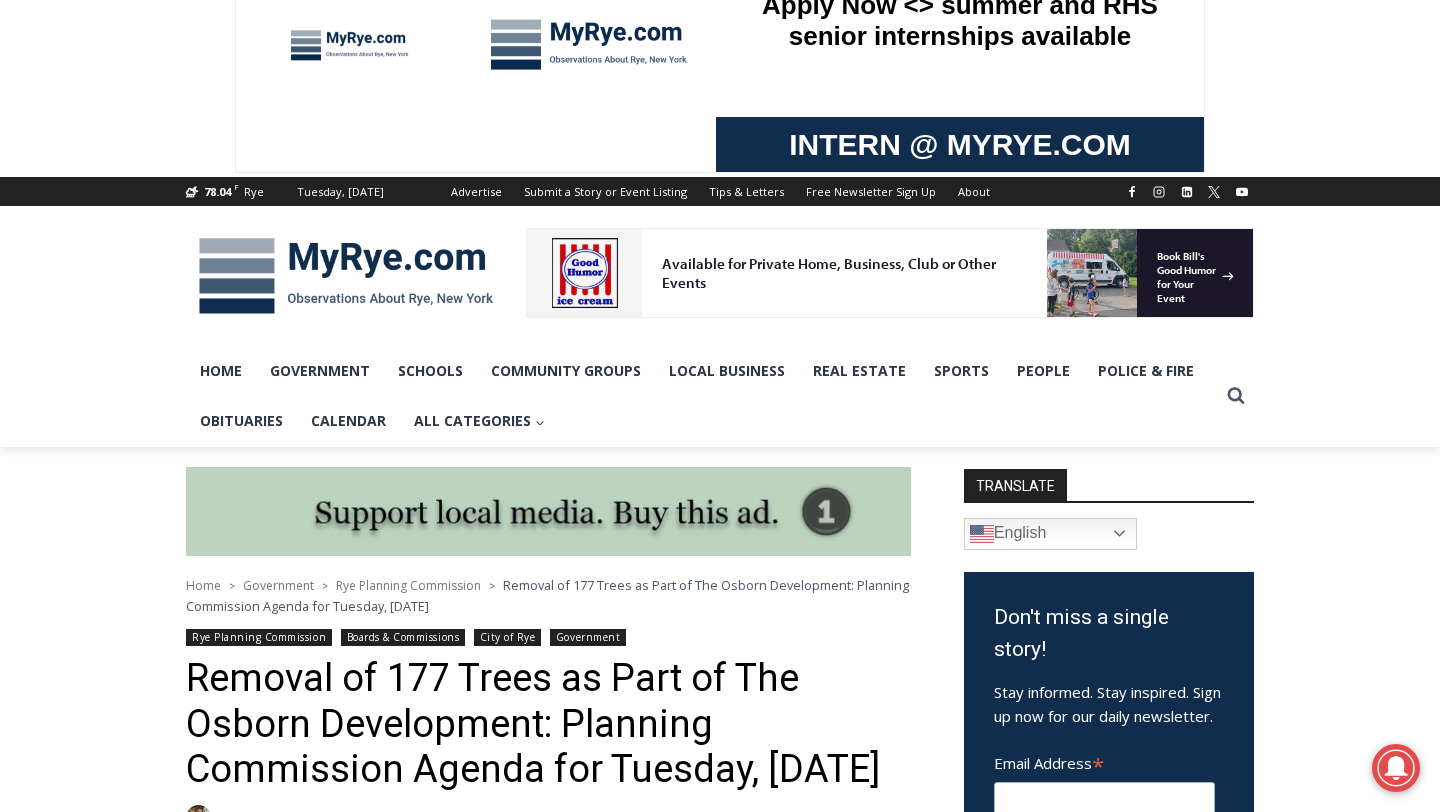 scroll, scrollTop: 88, scrollLeft: 0, axis: vertical 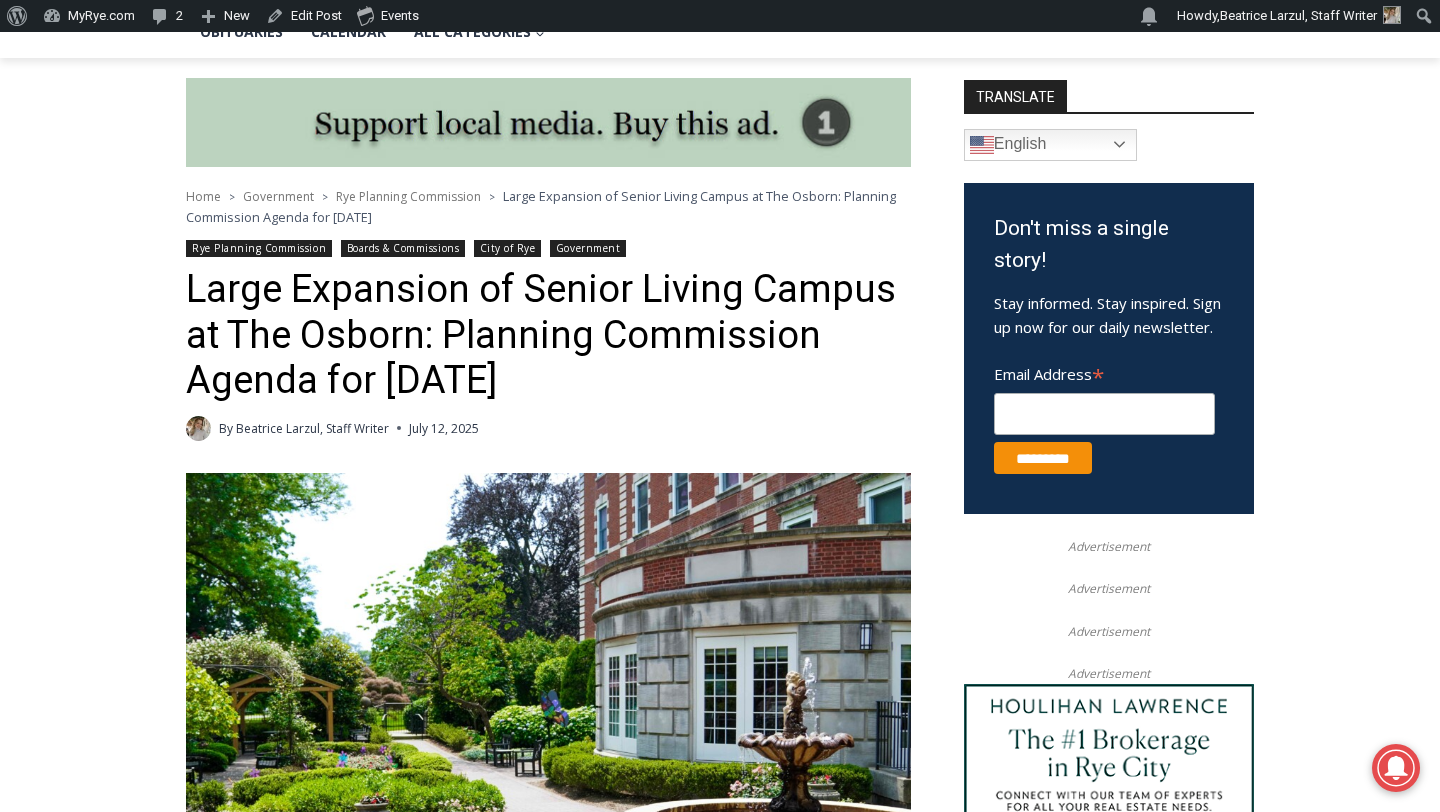 click on "Home   >   Government   >   Rye Planning Commission   >   Large Expansion of Senior Living Campus at The Osborn: Planning Commission Agenda for [DATE]
Rye Planning Commission   Boards & Commissions   City of Rye   Government
Large Expansion of Senior Living Campus at The Osborn: Planning Commission Agenda for [DATE]
By [PERSON], Staff Writer
[DATE] [DATE]" at bounding box center [548, 313] 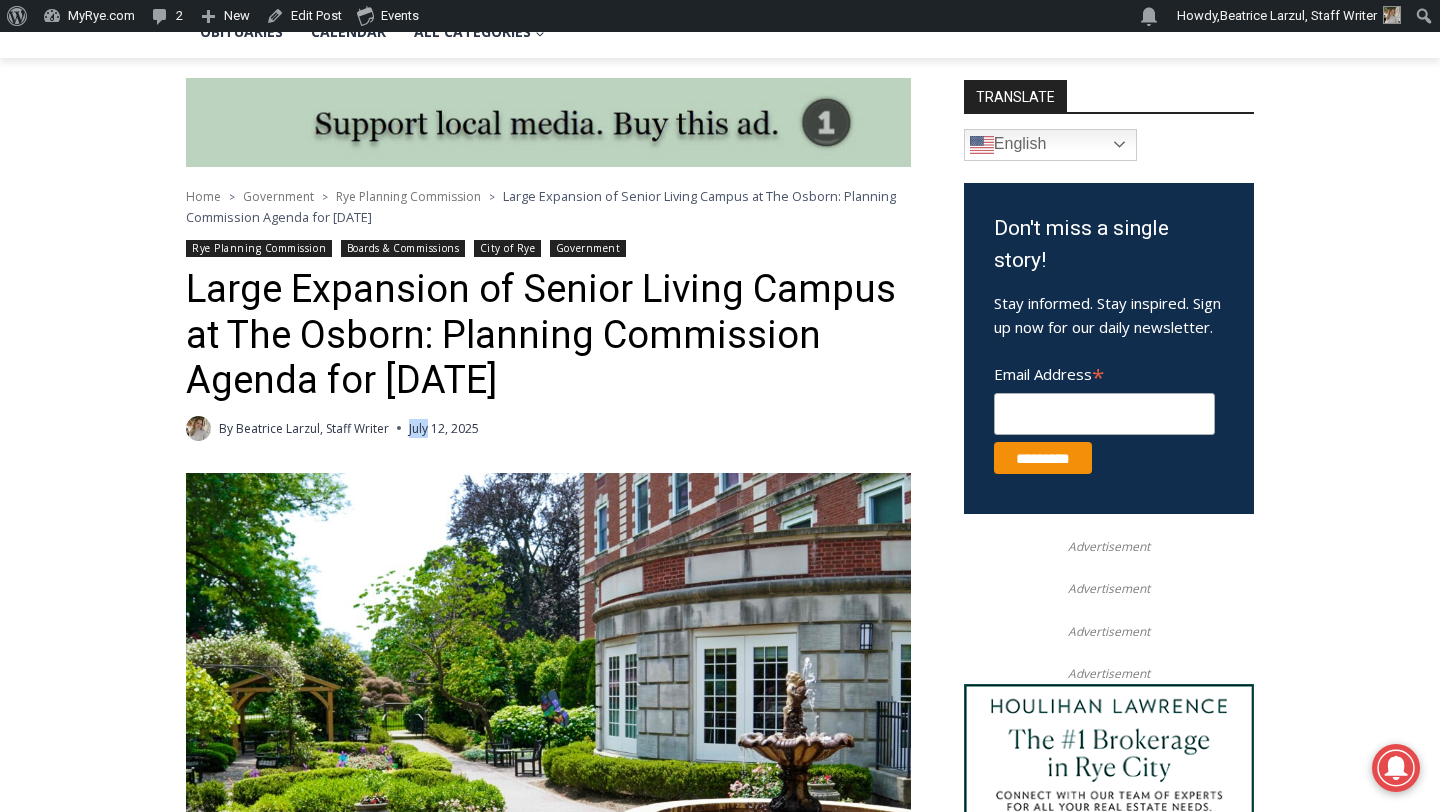 click on "Large Expansion of Senior Living Campus at The Osborn: Planning Commission Agenda for [DATE]" at bounding box center [548, 335] 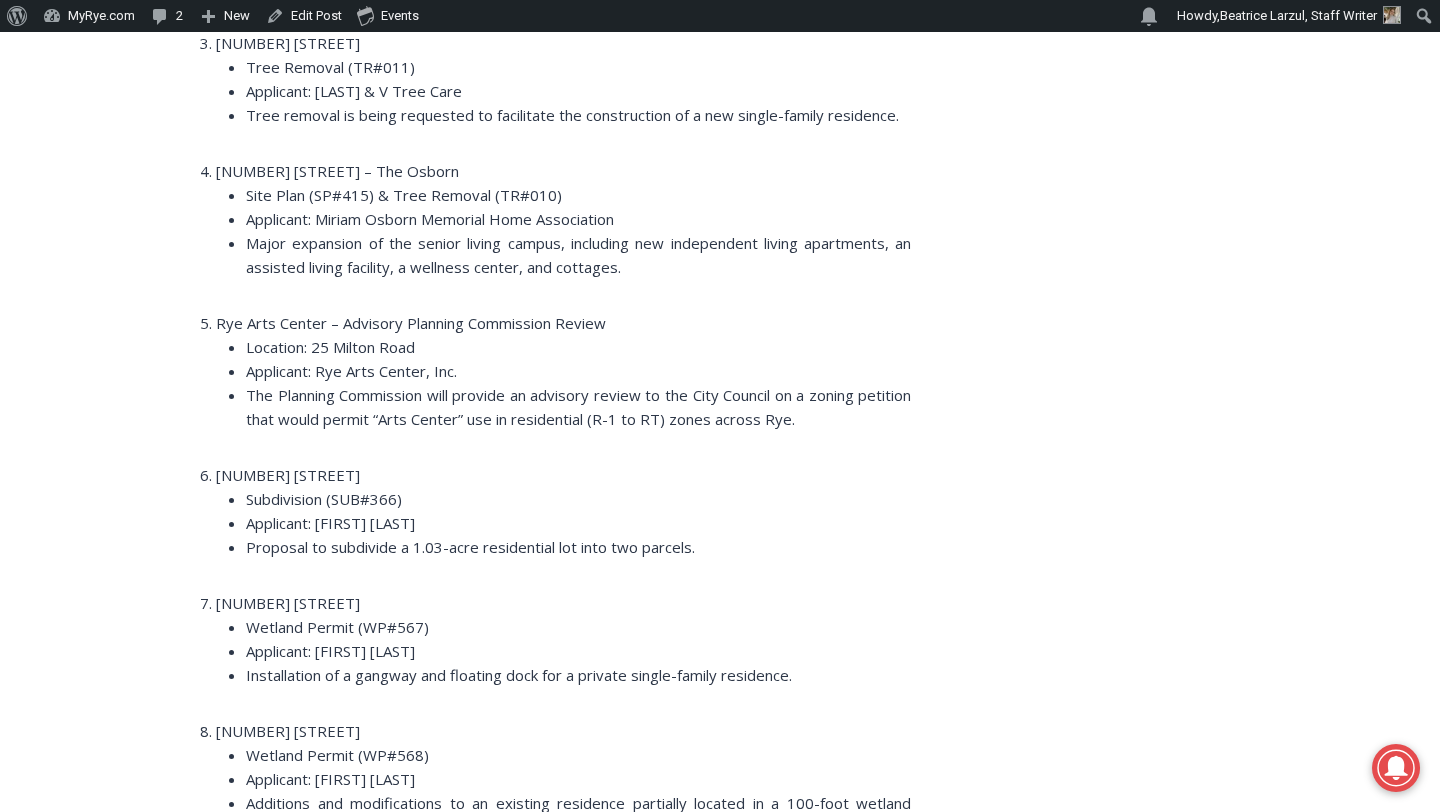 scroll, scrollTop: 3252, scrollLeft: 0, axis: vertical 